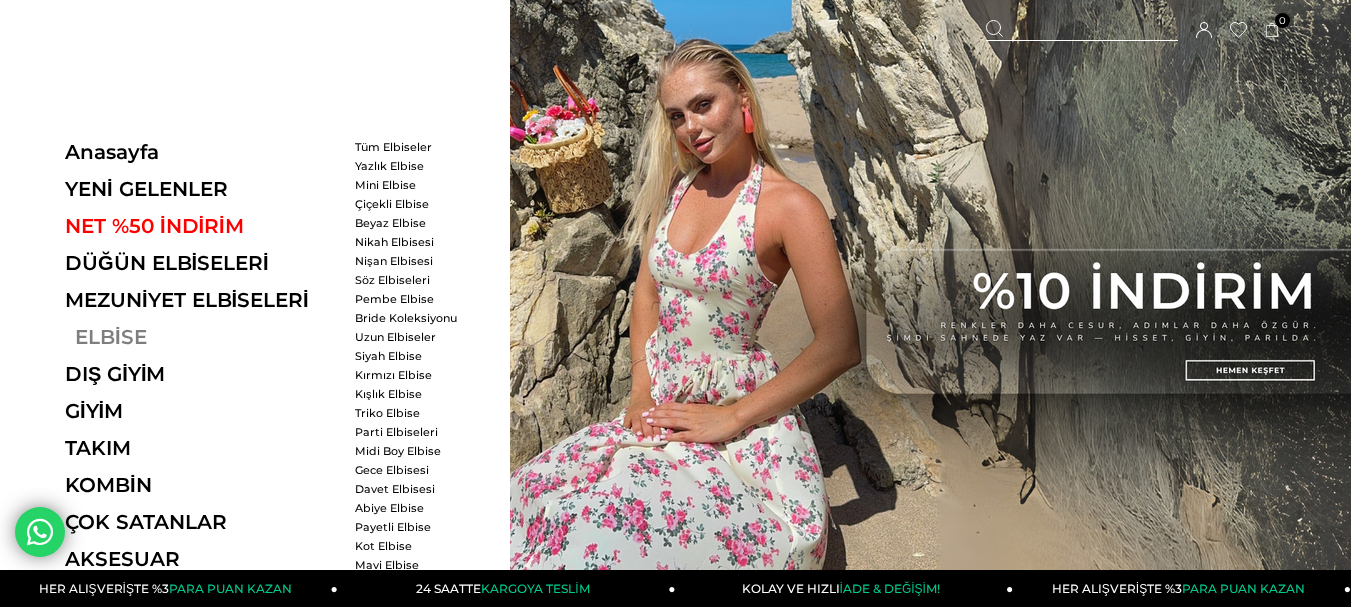 scroll, scrollTop: 0, scrollLeft: 0, axis: both 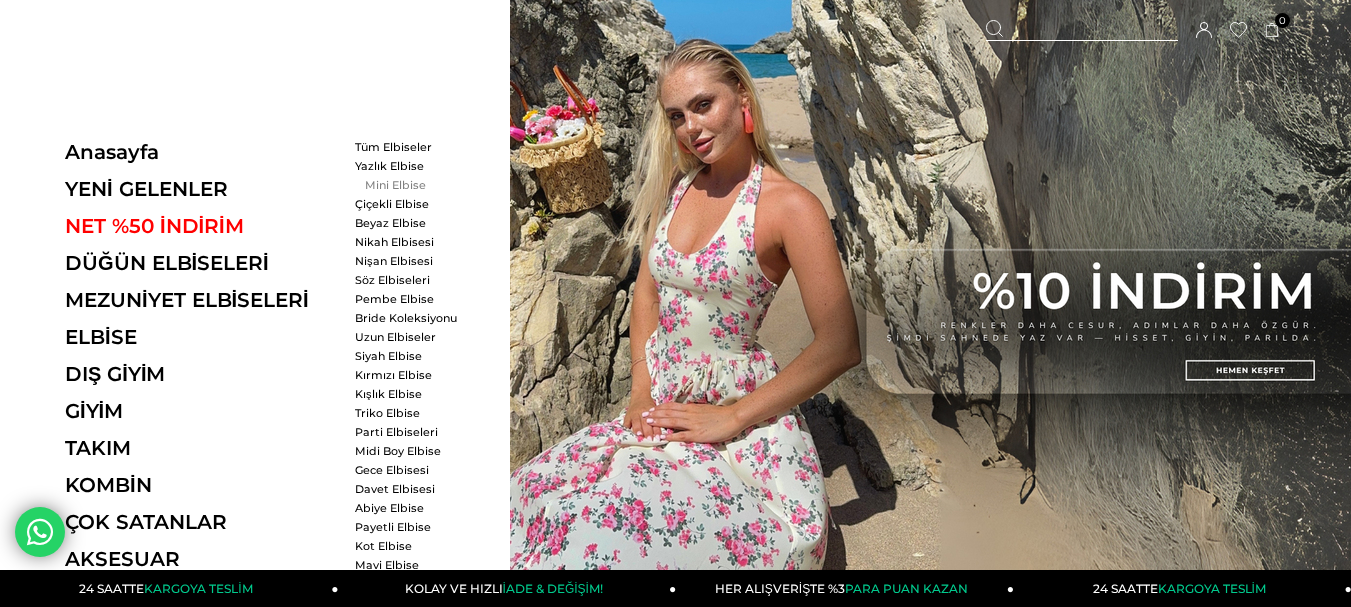 click on "Mini Elbise" at bounding box center (412, 185) 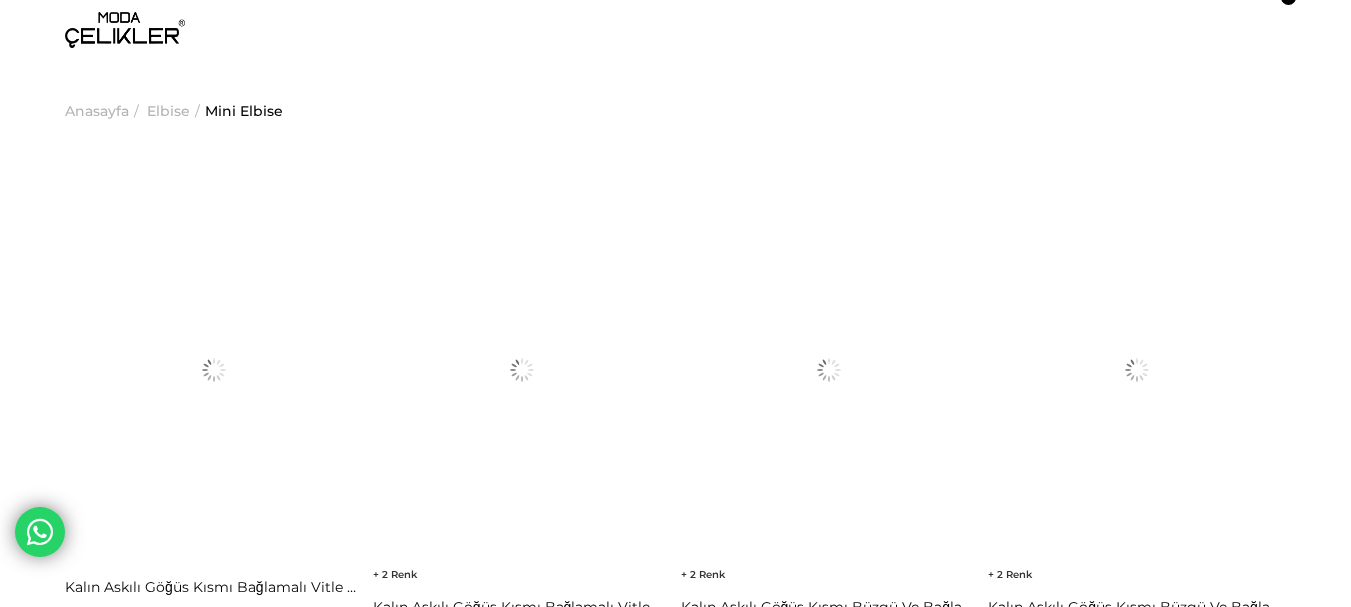 scroll, scrollTop: 0, scrollLeft: 0, axis: both 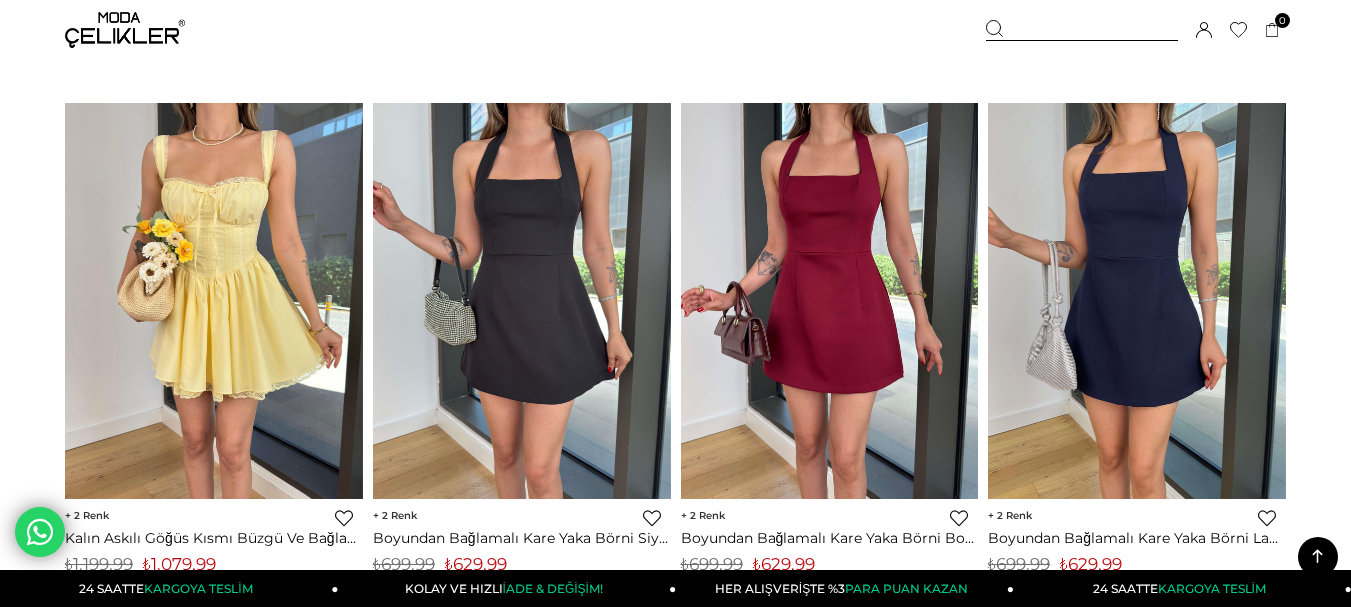 drag, startPoint x: 1361, startPoint y: 34, endPoint x: 1365, endPoint y: 66, distance: 32.24903 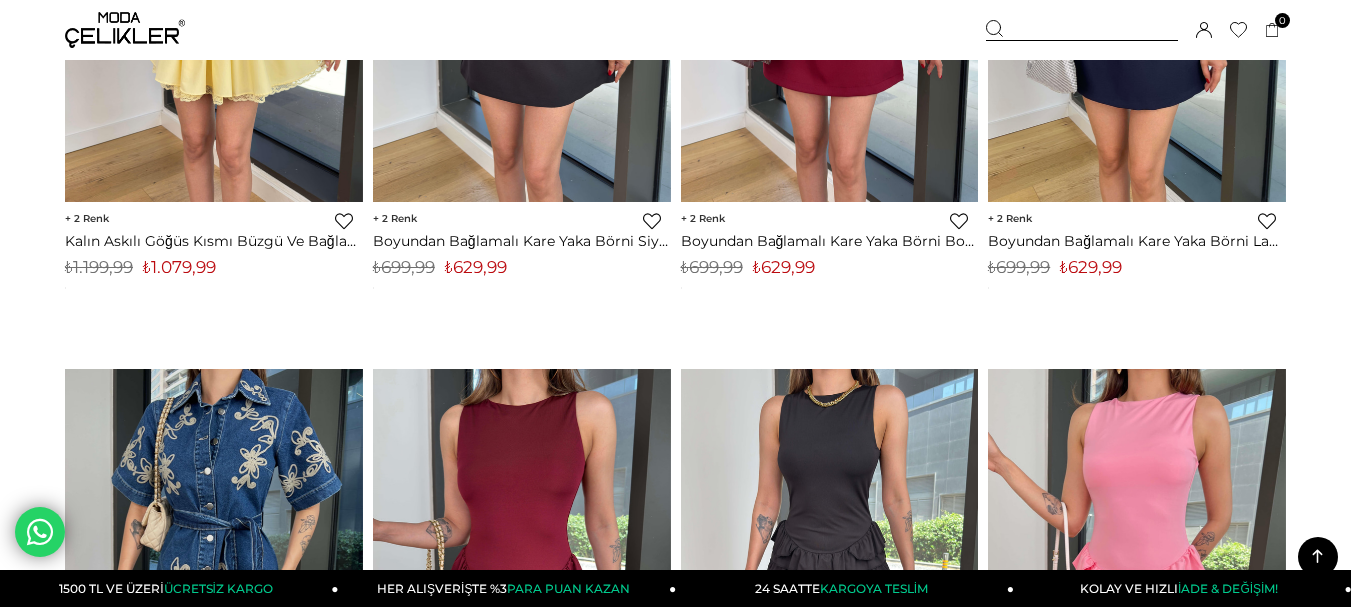 scroll, scrollTop: 1259, scrollLeft: 0, axis: vertical 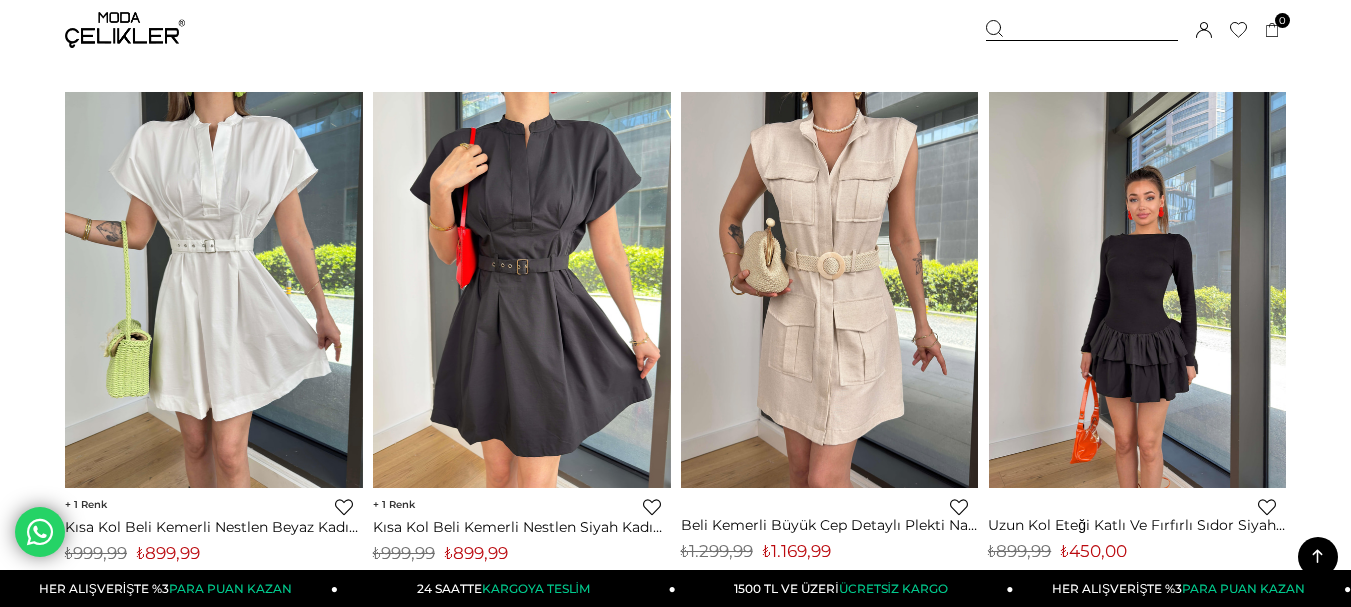 click at bounding box center (1137, 290) 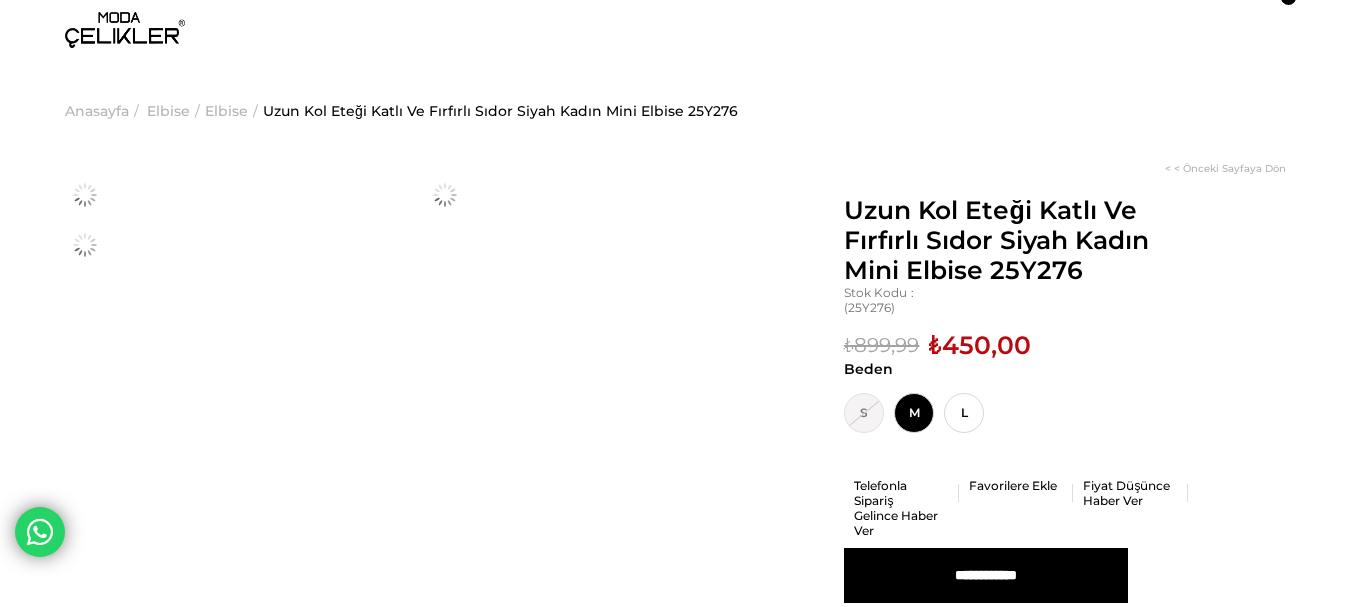 scroll, scrollTop: 0, scrollLeft: 0, axis: both 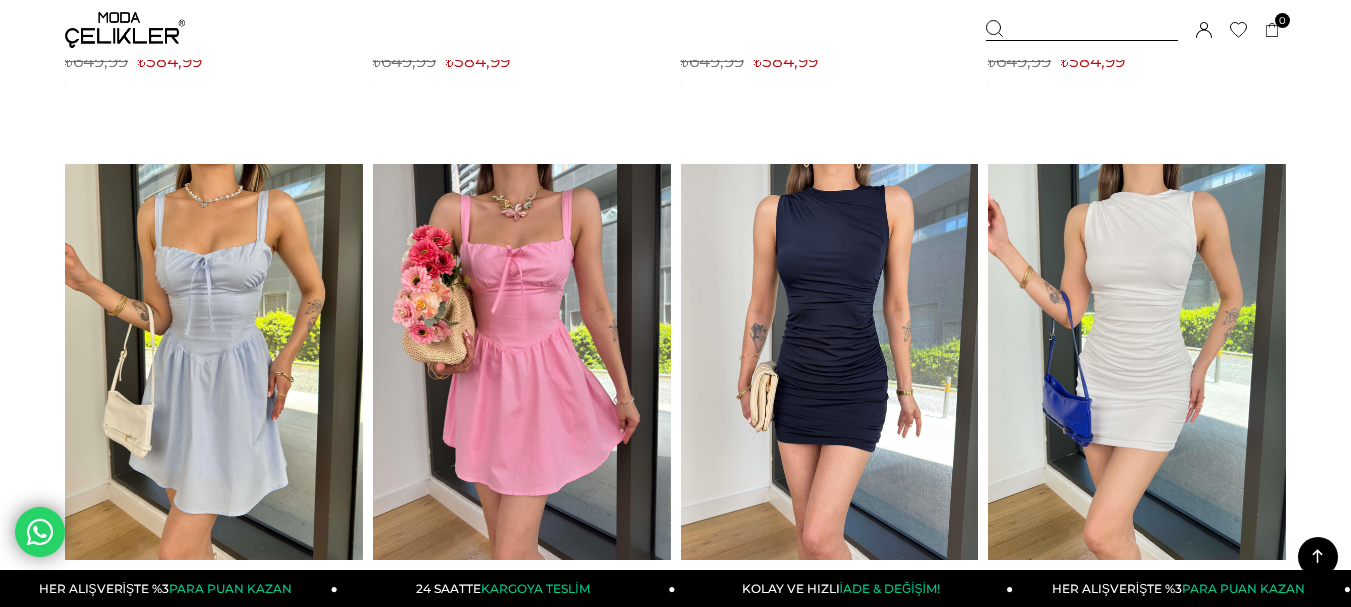 click on "Menü
Üye Girişi
Üye Ol
Hesabım
Çıkış Yap
Sepetim
Favorilerim
Yardım
Sepetim
0
Ürün
Sepetinizde ürün bulunmamaktadır.
Genel Toplam :
Sepetim
SİPARİŞİ TAMAMLA
Üye Girişi
Üye Ol
Google İle Bağlan
Anasayfa" at bounding box center (675, 810) 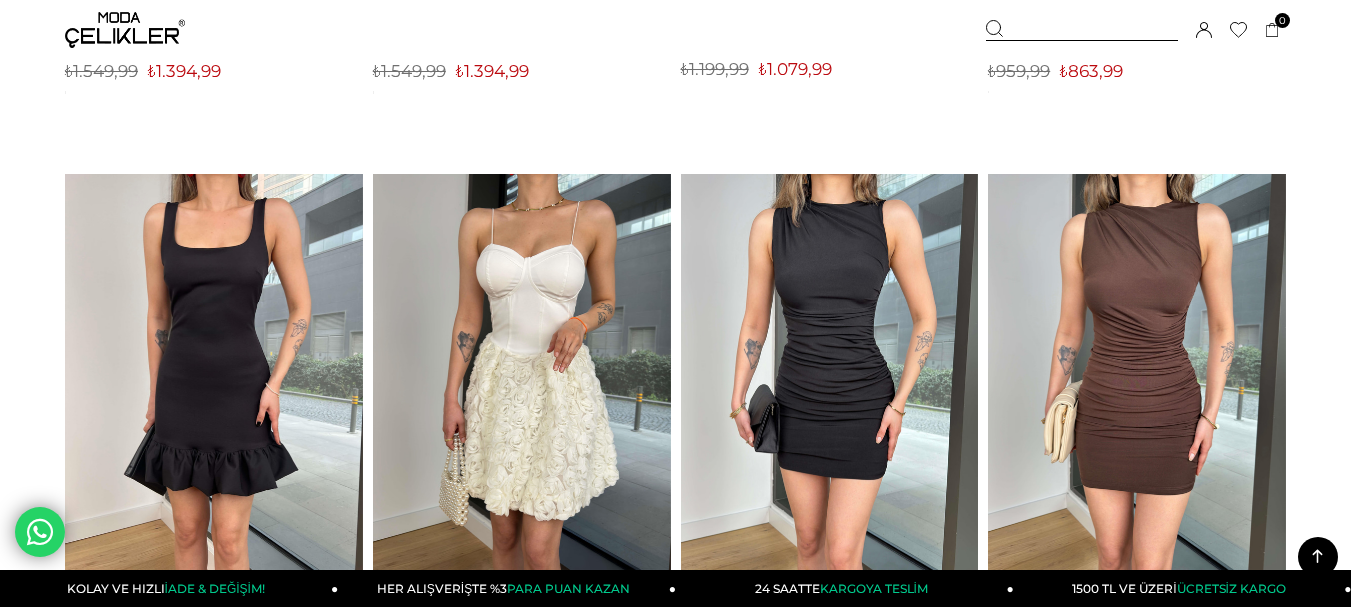 scroll, scrollTop: 6945, scrollLeft: 0, axis: vertical 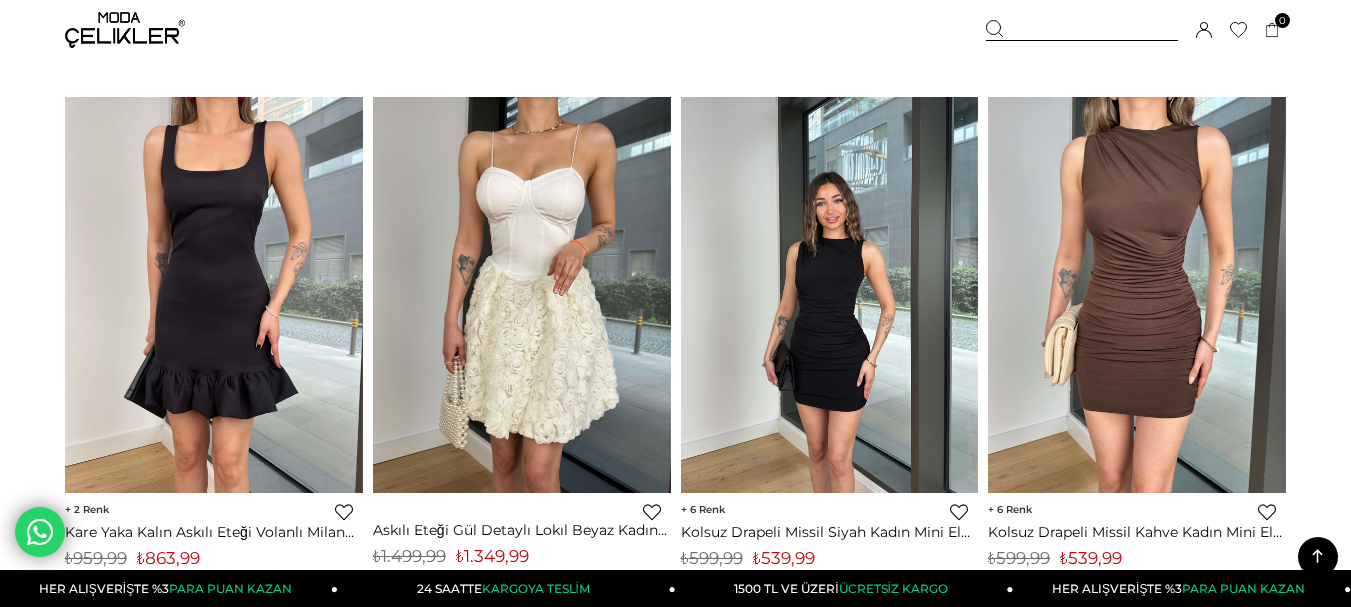 click at bounding box center [830, 295] 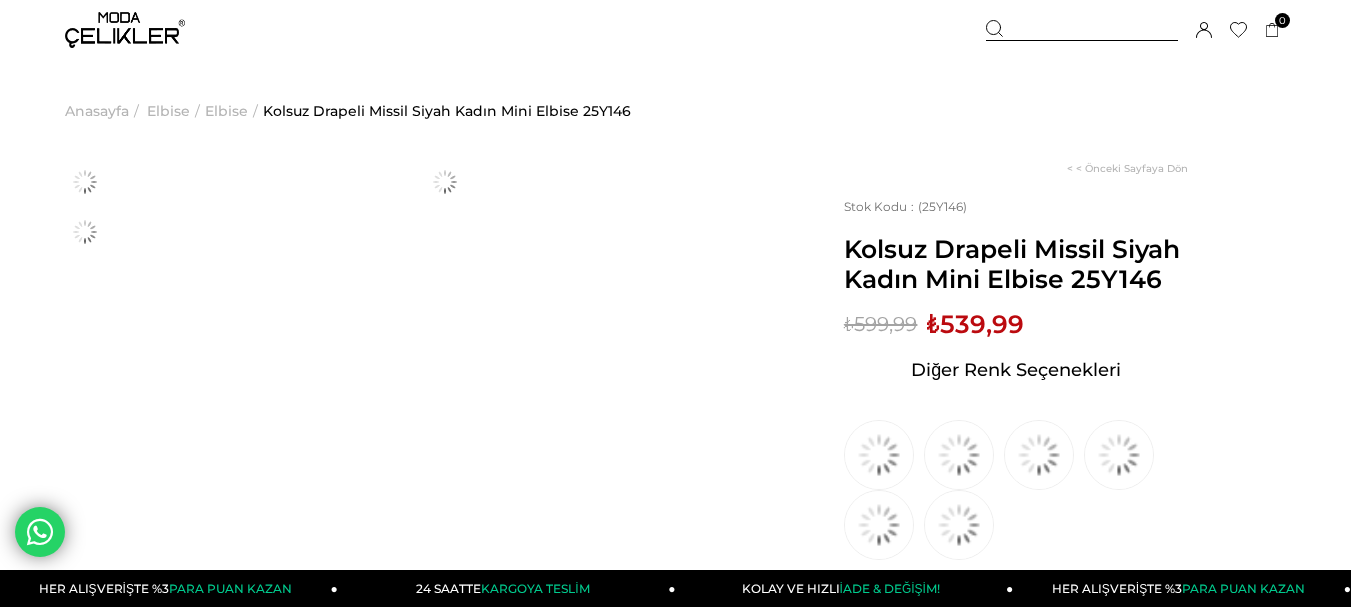 scroll, scrollTop: 0, scrollLeft: 0, axis: both 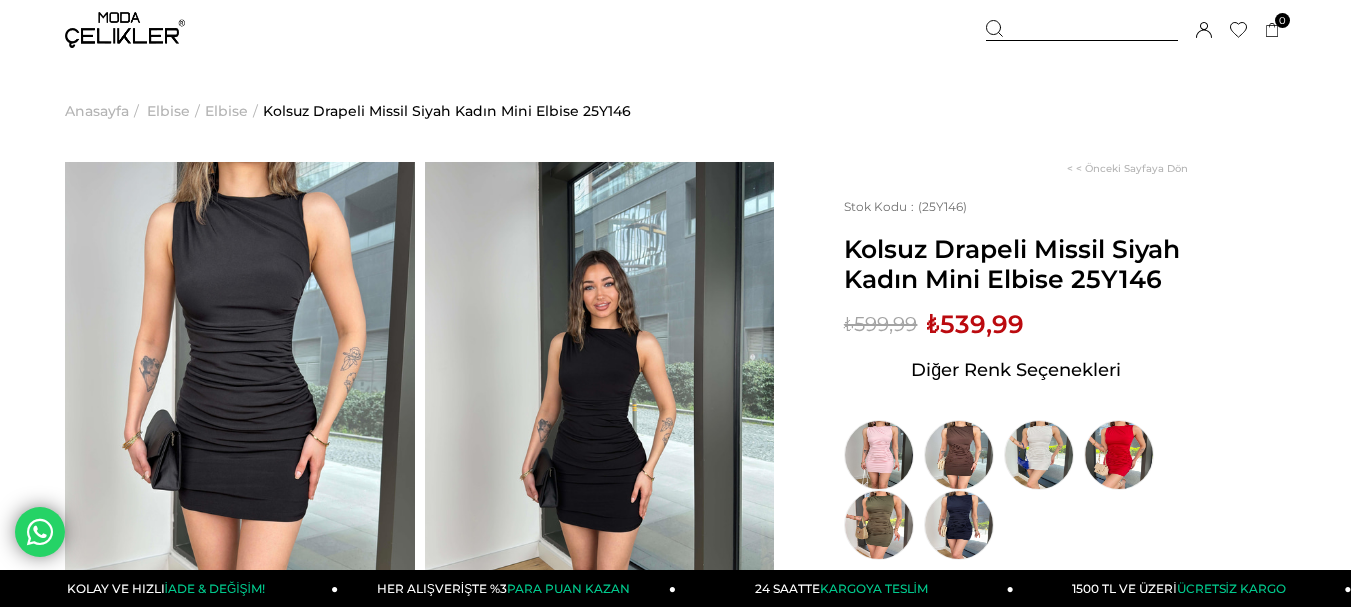 click on "Menü
Üye Girişi
Üye Ol
Hesabım
Çıkış Yap
Sepetim
Favorilerim
Yardım
Sepetim
0
Ürün
Sepetinizde ürün bulunmamaktadır.
Genel Toplam :
Sepetim
SİPARİŞİ TAMAMLA
Üye Girişi
Üye Ol
Google İle Bağlan
Anasayfa" at bounding box center (675, 1248) 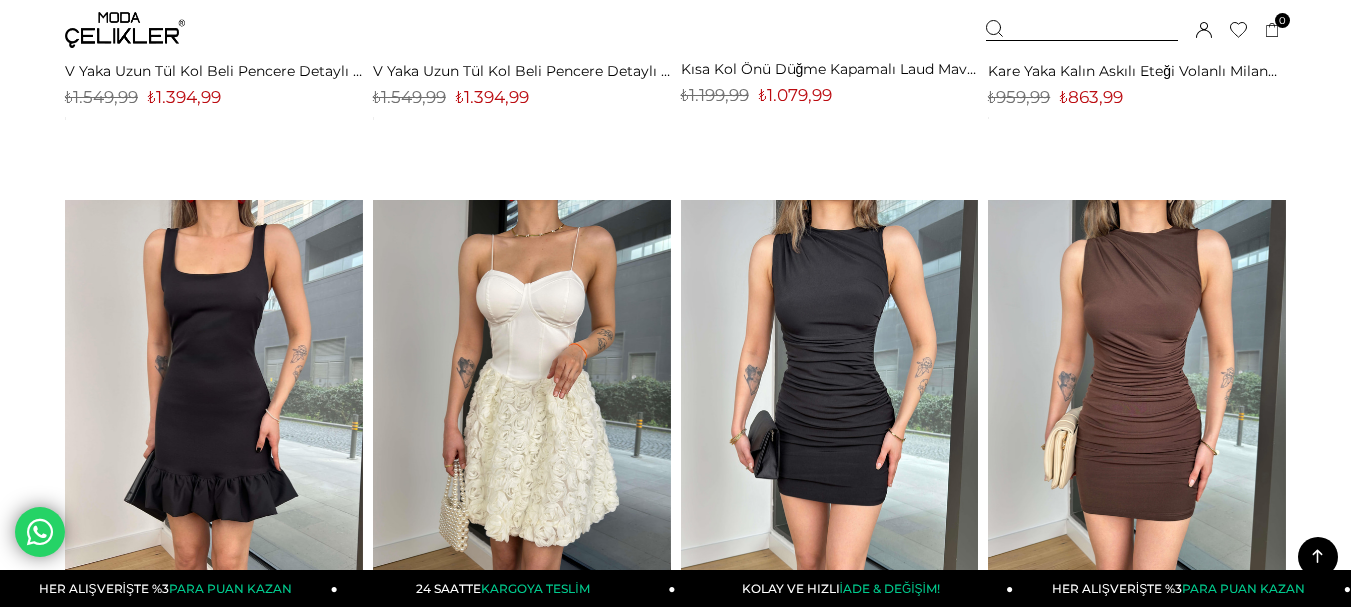 scroll, scrollTop: 6842, scrollLeft: 0, axis: vertical 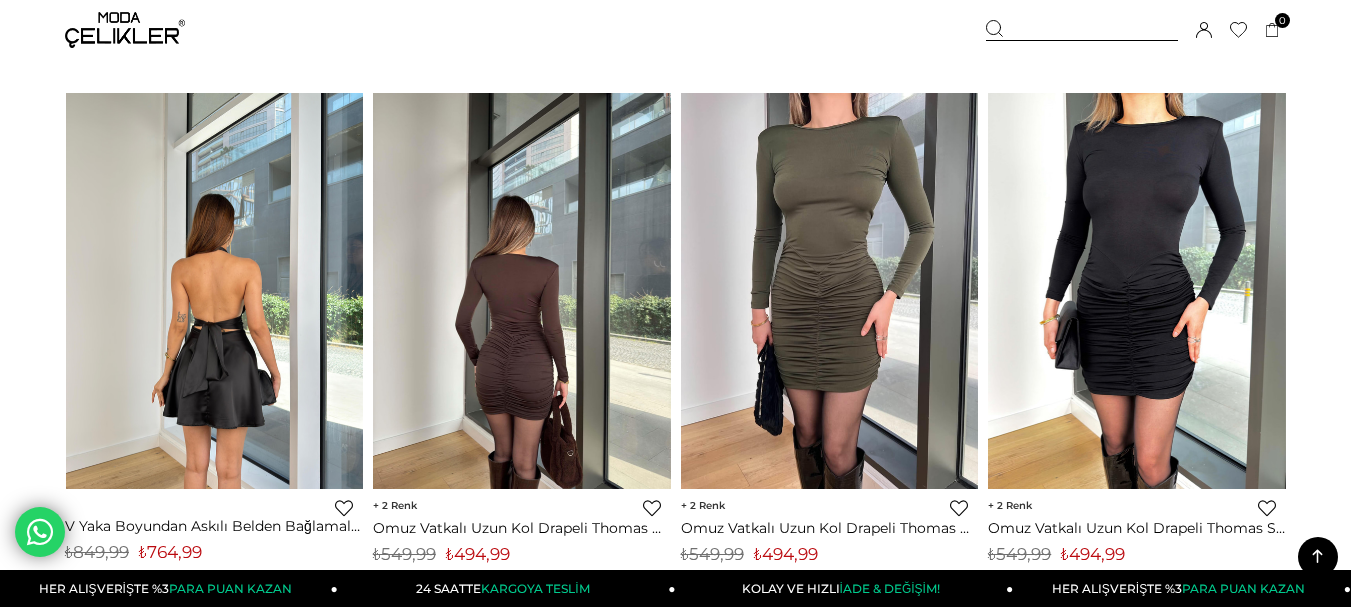 click at bounding box center [-83, 291] 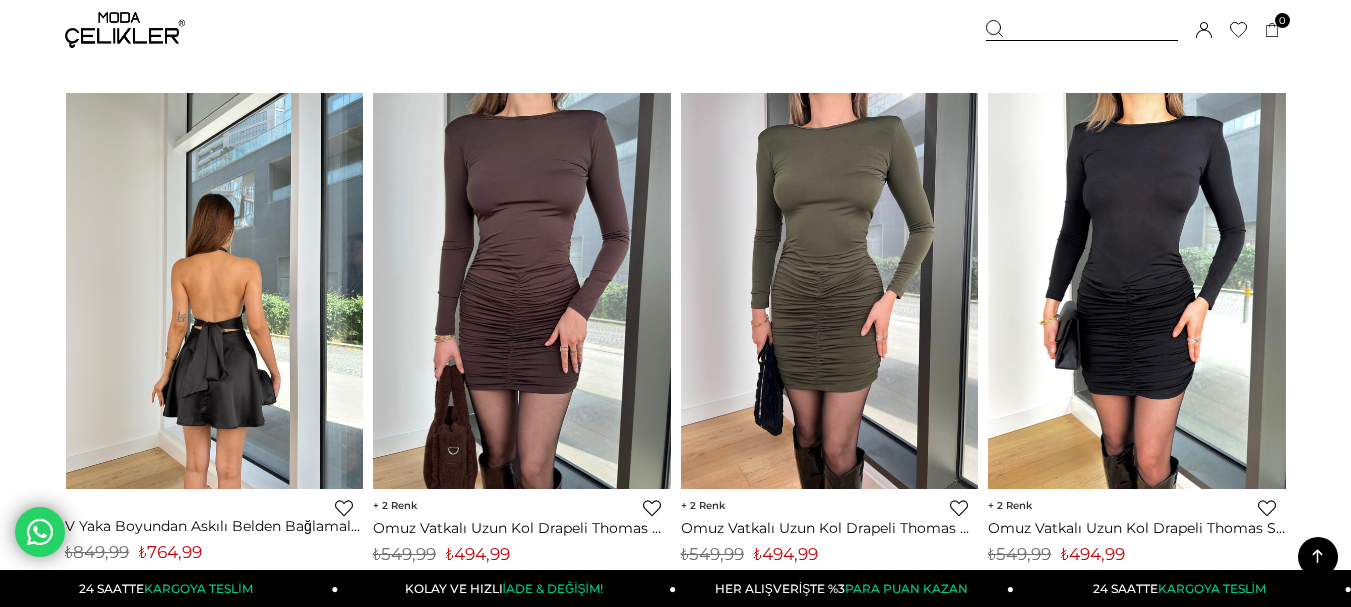 click at bounding box center [215, 291] 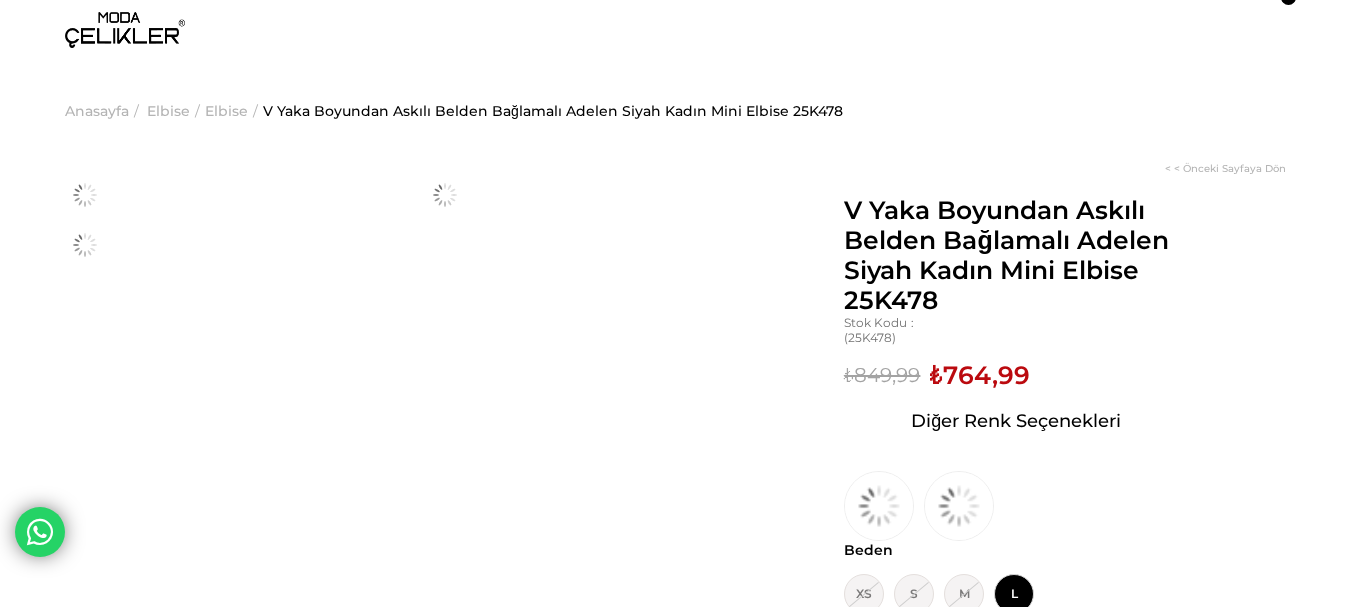scroll, scrollTop: 0, scrollLeft: 0, axis: both 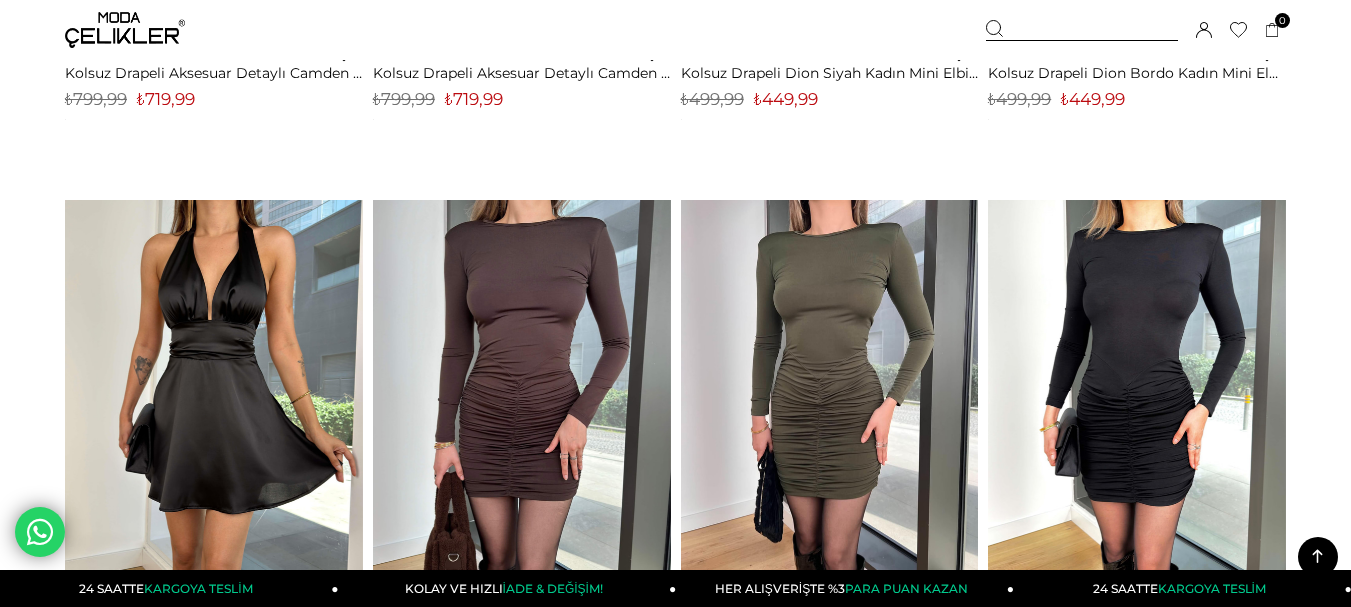 click on "Menü
Üye Girişi
Üye Ol
Hesabım
Çıkış Yap
Sepetim
Favorilerim
Yardım
Sepetim
0
Ürün
Sepetinizde ürün bulunmamaktadır.
Genel Toplam :
Sepetim
SİPARİŞİ TAMAMLA
Üye Girişi
Üye Ol
Google İle Bağlan
Anasayfa" at bounding box center [675, -3671] 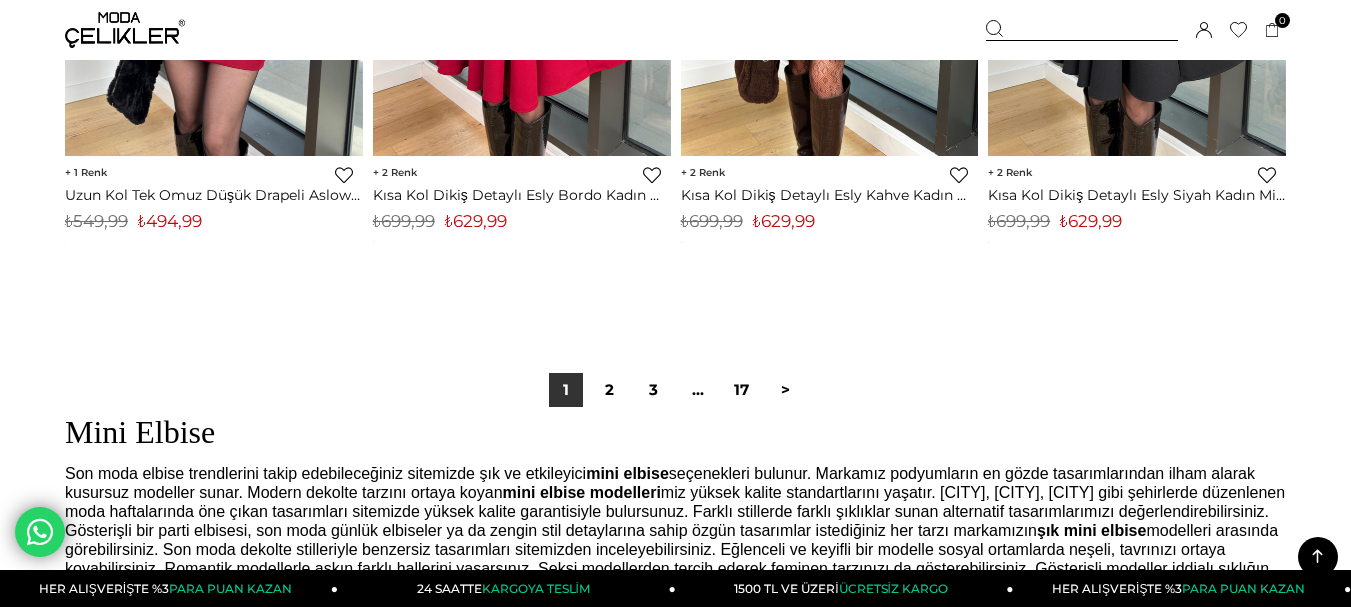 scroll, scrollTop: 11306, scrollLeft: 0, axis: vertical 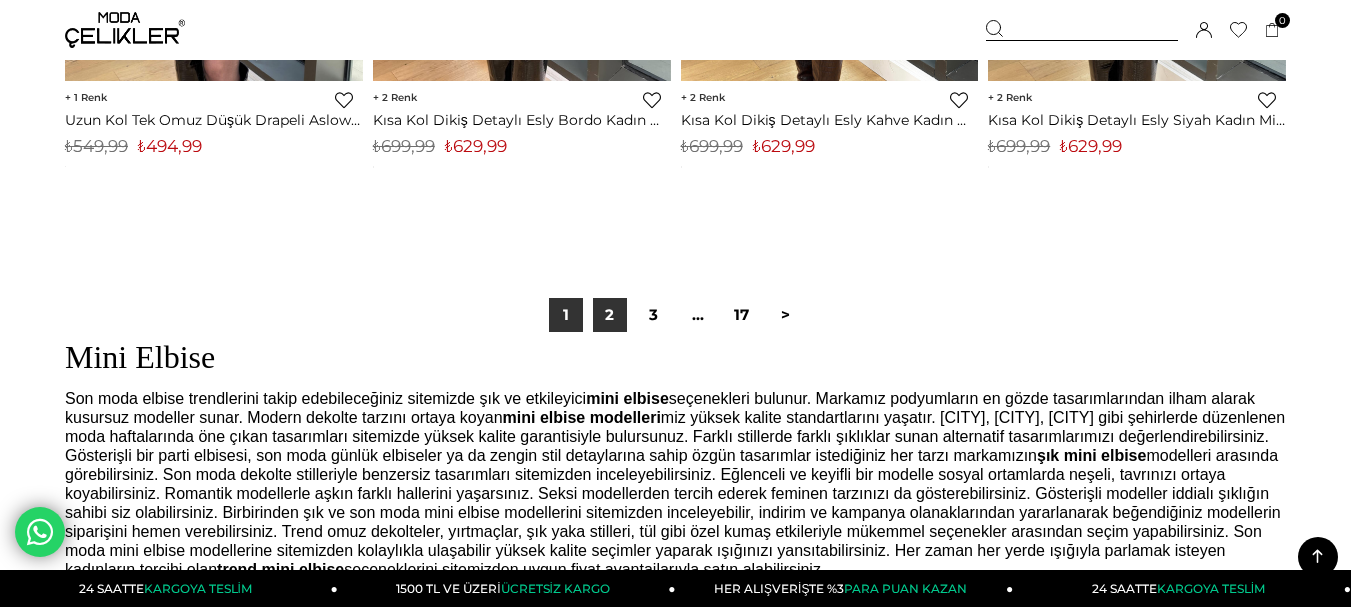 click on "2" at bounding box center (610, 315) 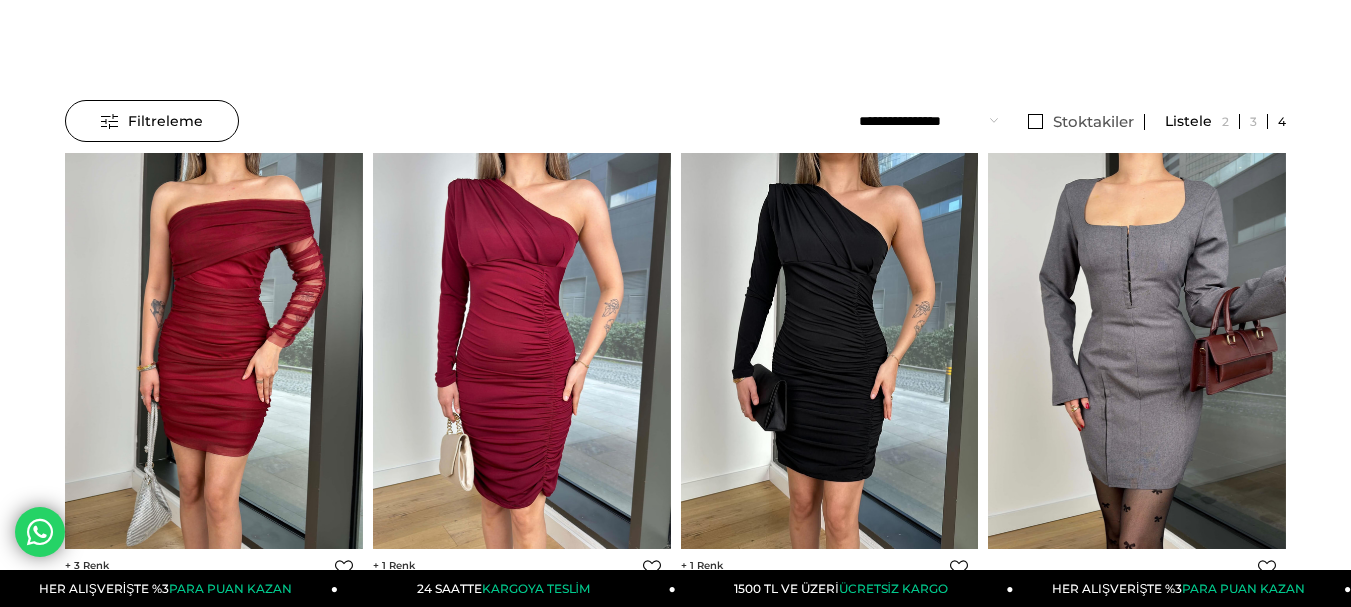 scroll, scrollTop: 160, scrollLeft: 0, axis: vertical 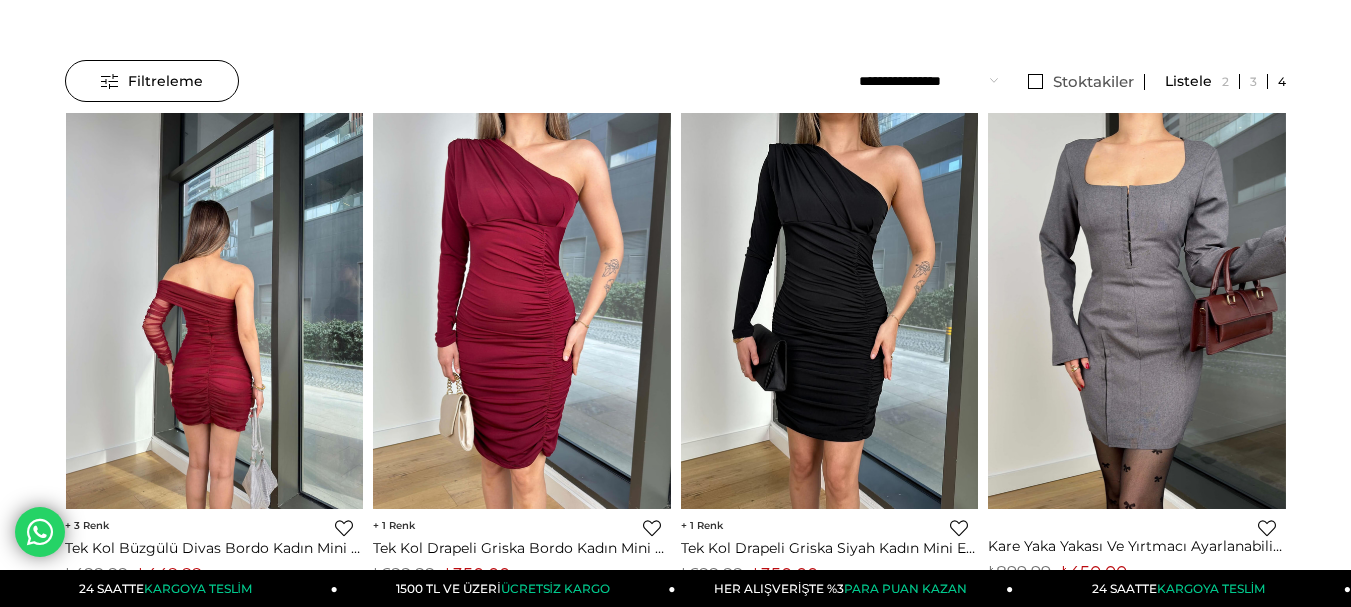 click at bounding box center (215, 311) 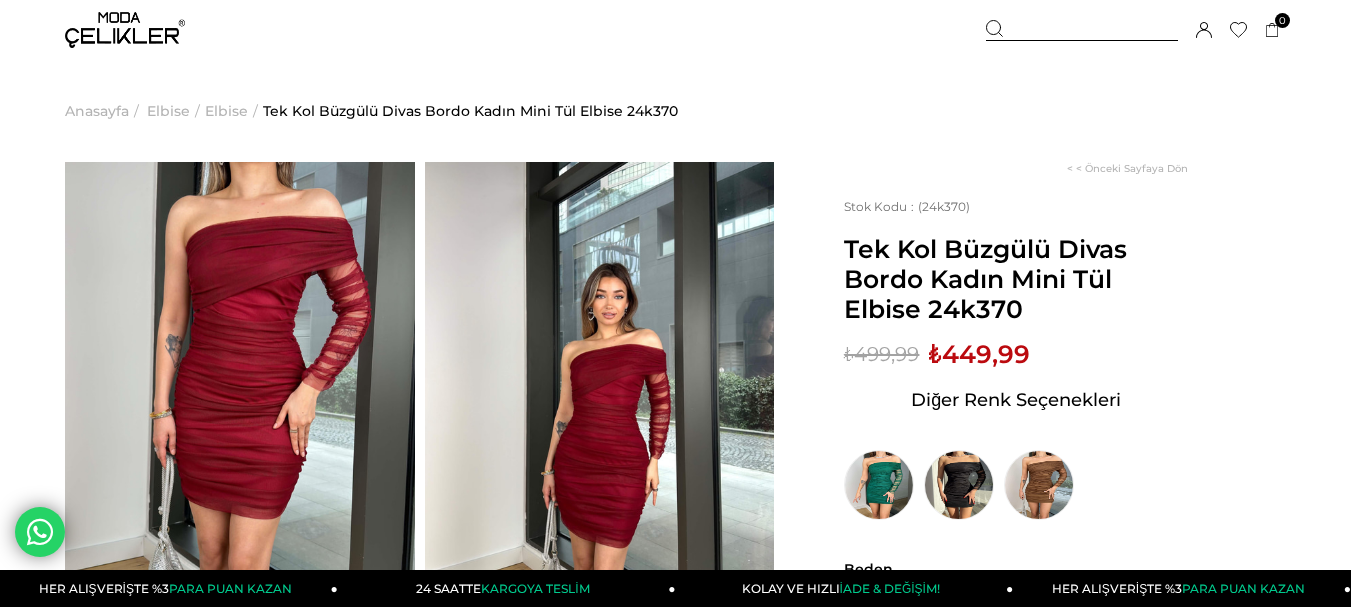 scroll, scrollTop: 0, scrollLeft: 0, axis: both 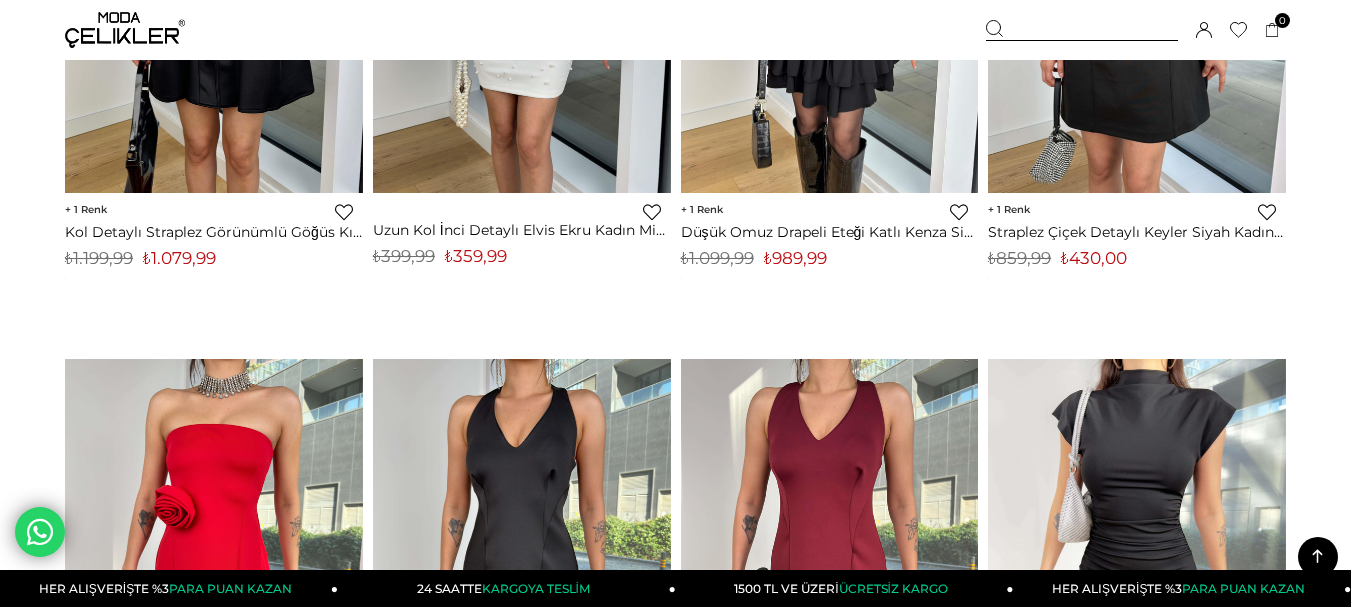 click on "Menü
Üye Girişi
Üye Ol
Hesabım
Çıkış Yap
Sepetim
Favorilerim
Yardım
Sepetim
0
Ürün
Sepetinizde ürün bulunmamaktadır.
Genel Toplam :
Sepetim
SİPARİŞİ TAMAMLA
Üye Girişi
Üye Ol
Google İle Bağlan
Anasayfa" at bounding box center (675, 3268) 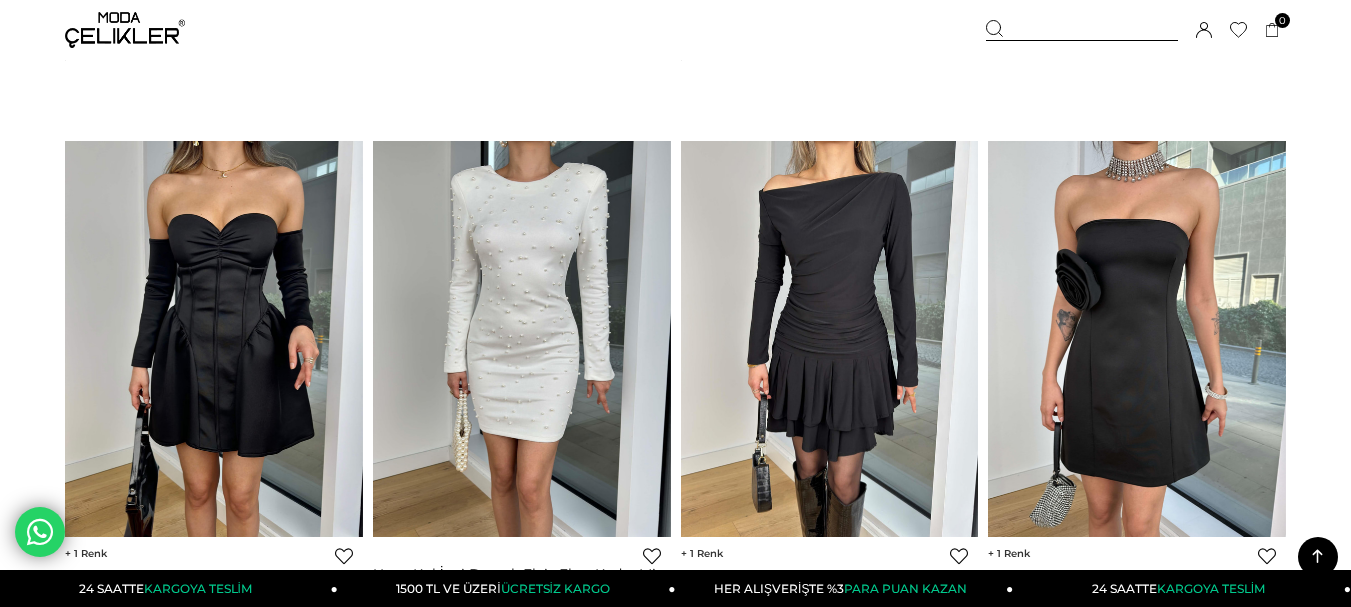 scroll, scrollTop: 2430, scrollLeft: 0, axis: vertical 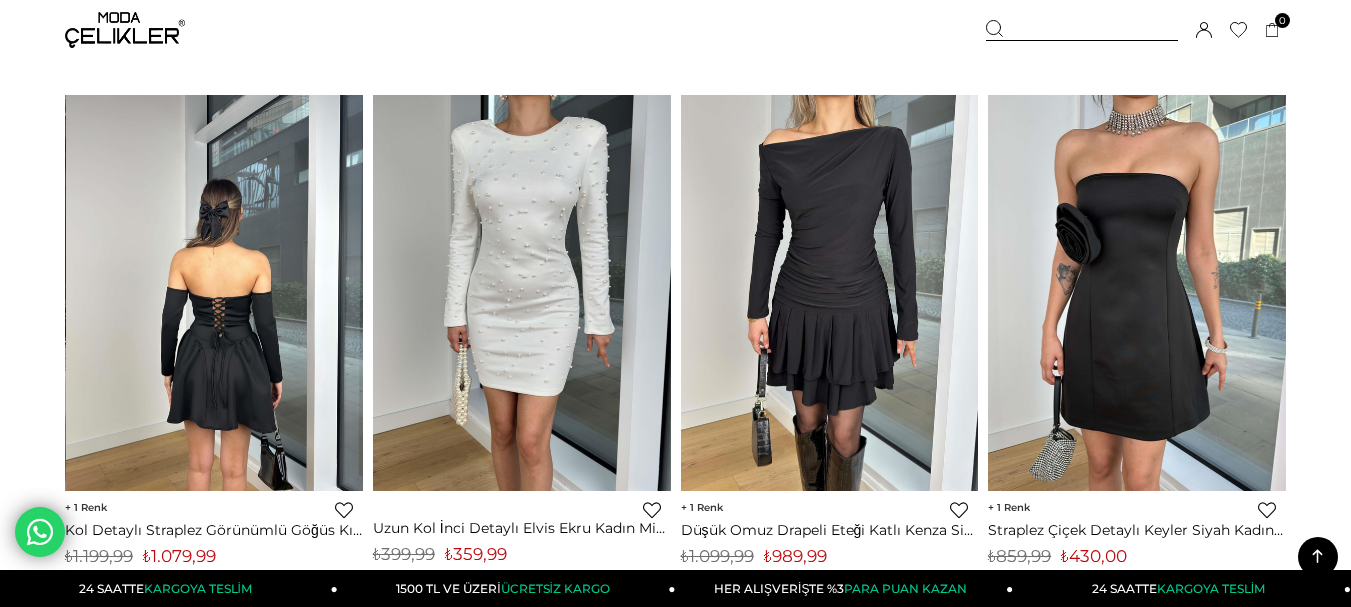 click at bounding box center (215, 293) 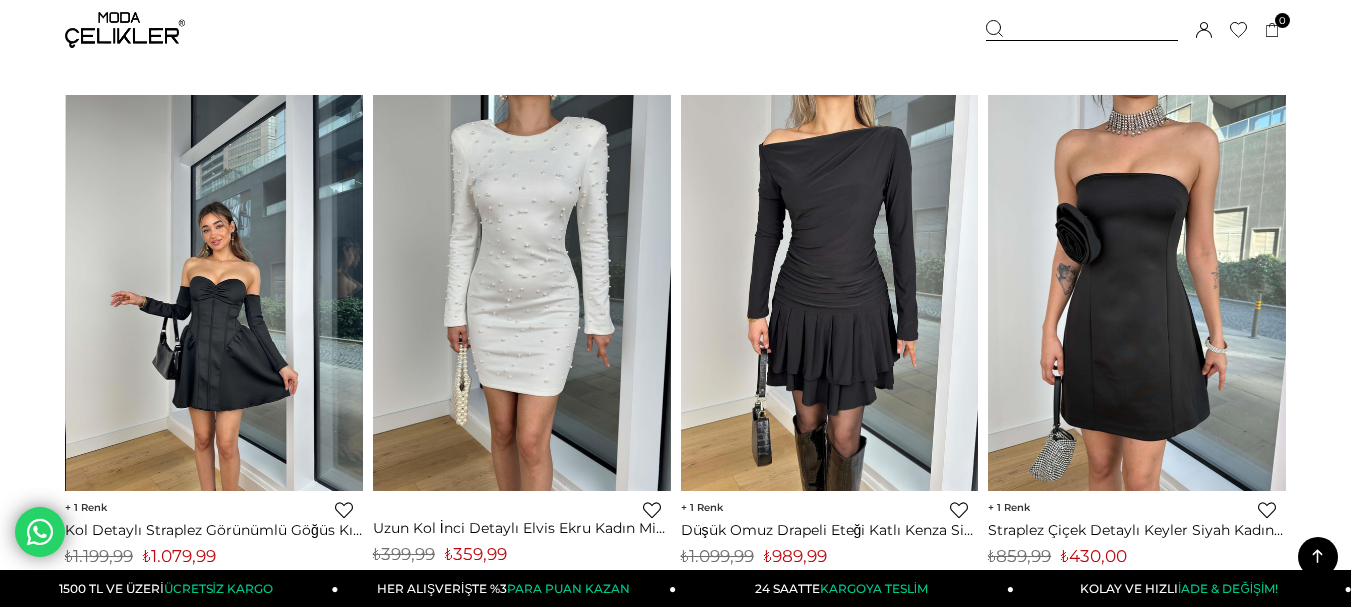 click at bounding box center (215, 293) 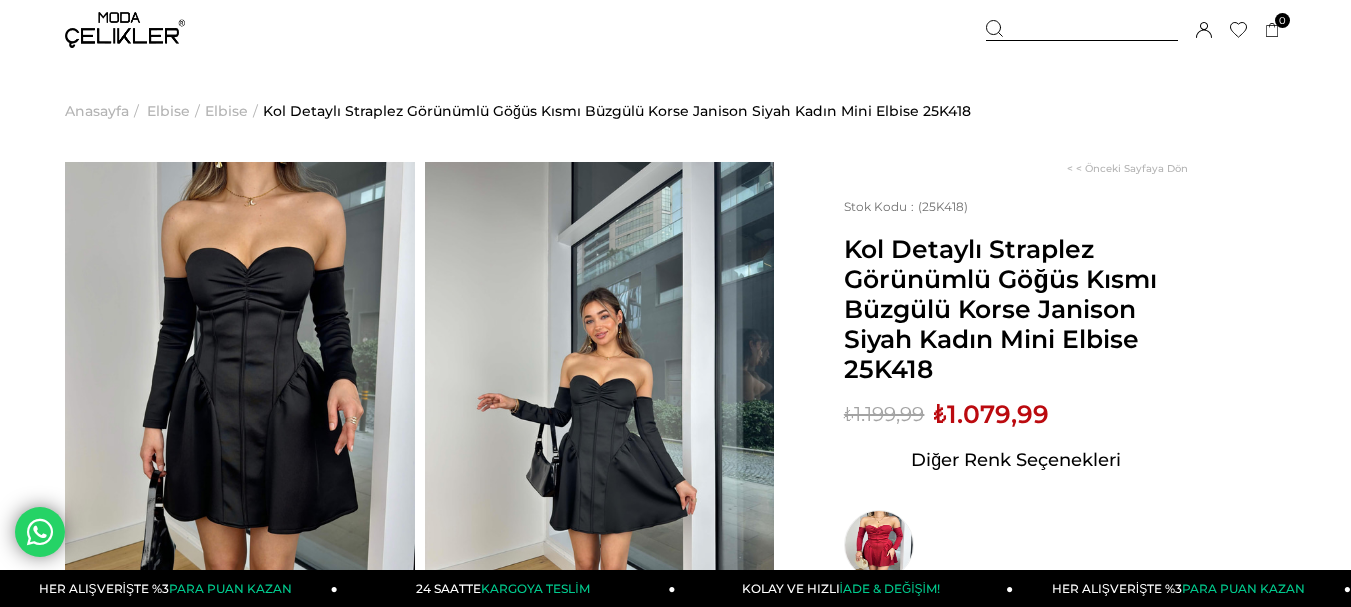 scroll, scrollTop: 0, scrollLeft: 0, axis: both 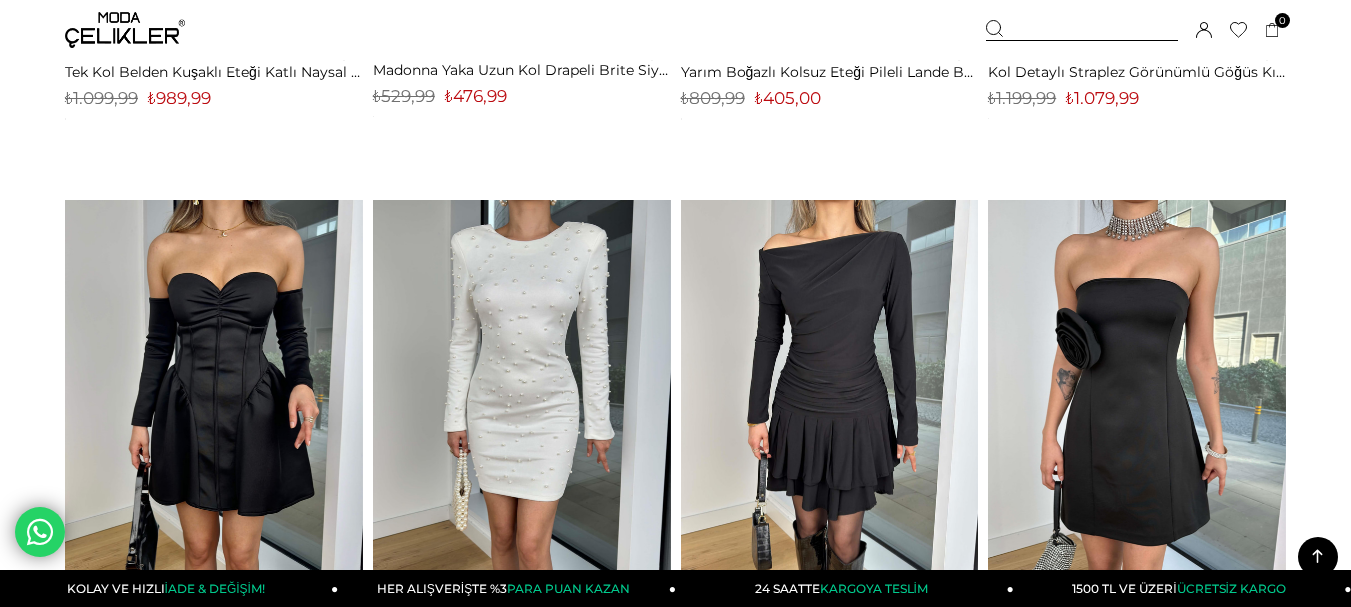 click on "Menü
Üye Girişi
Üye Ol
Hesabım
Çıkış Yap
Sepetim
Favorilerim
Yardım
Sepetim
0
Ürün
Sepetinizde ürün bulunmamaktadır.
Genel Toplam :
Sepetim
SİPARİŞİ TAMAMLA
Üye Girişi
Üye Ol
Google İle Bağlan
Anasayfa
***" at bounding box center (675, 3671) 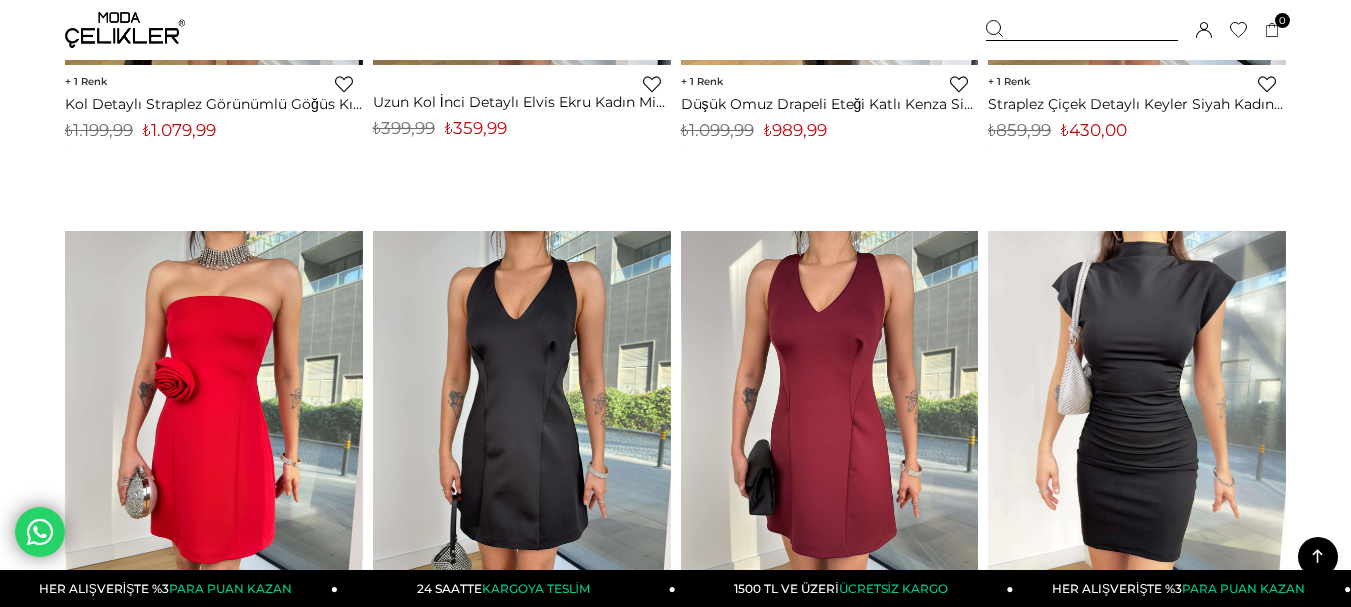 scroll, scrollTop: 3564, scrollLeft: 0, axis: vertical 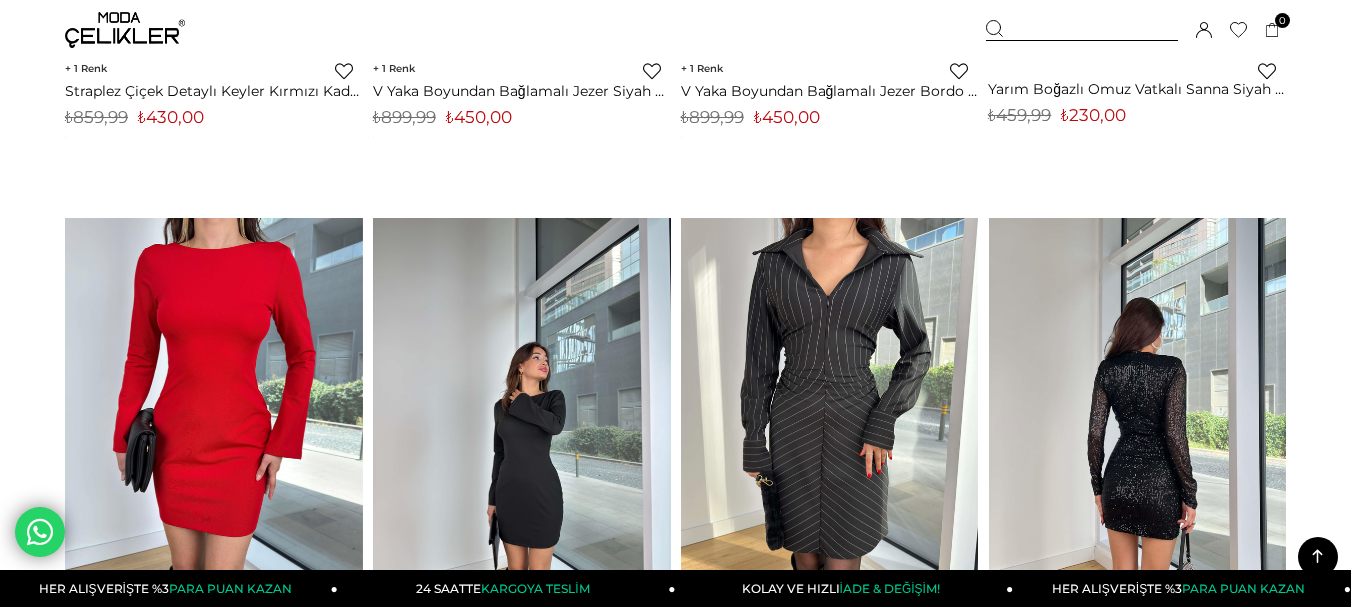 click at bounding box center (840, 416) 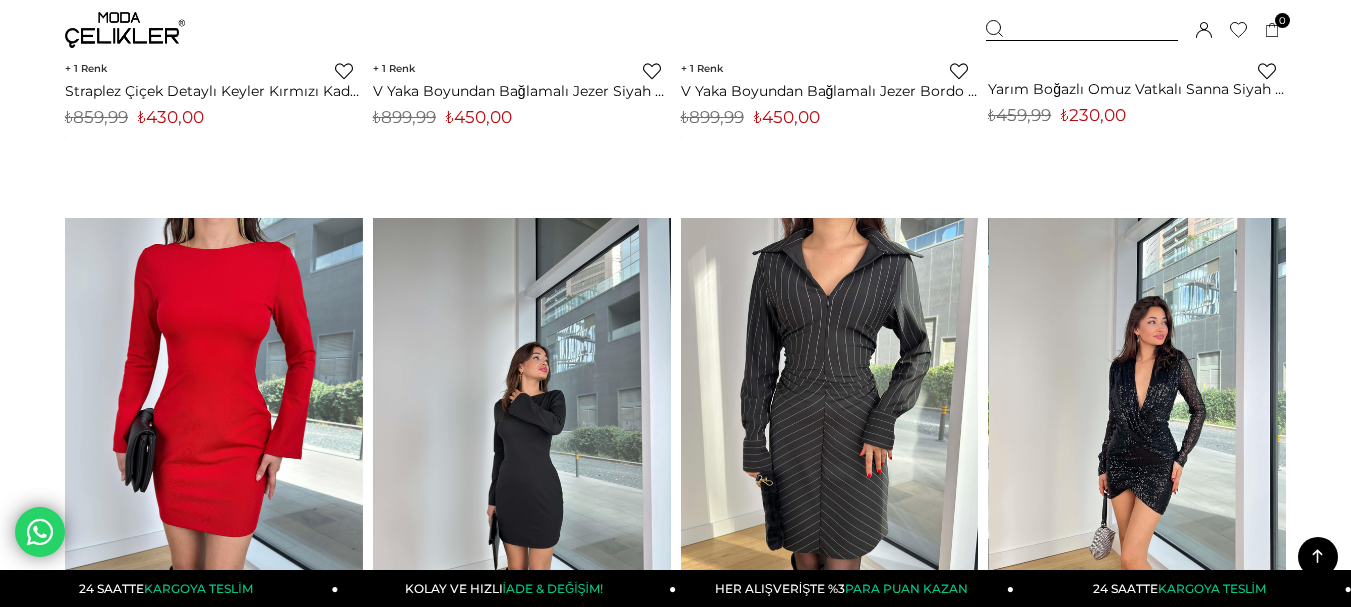 click at bounding box center (1138, 416) 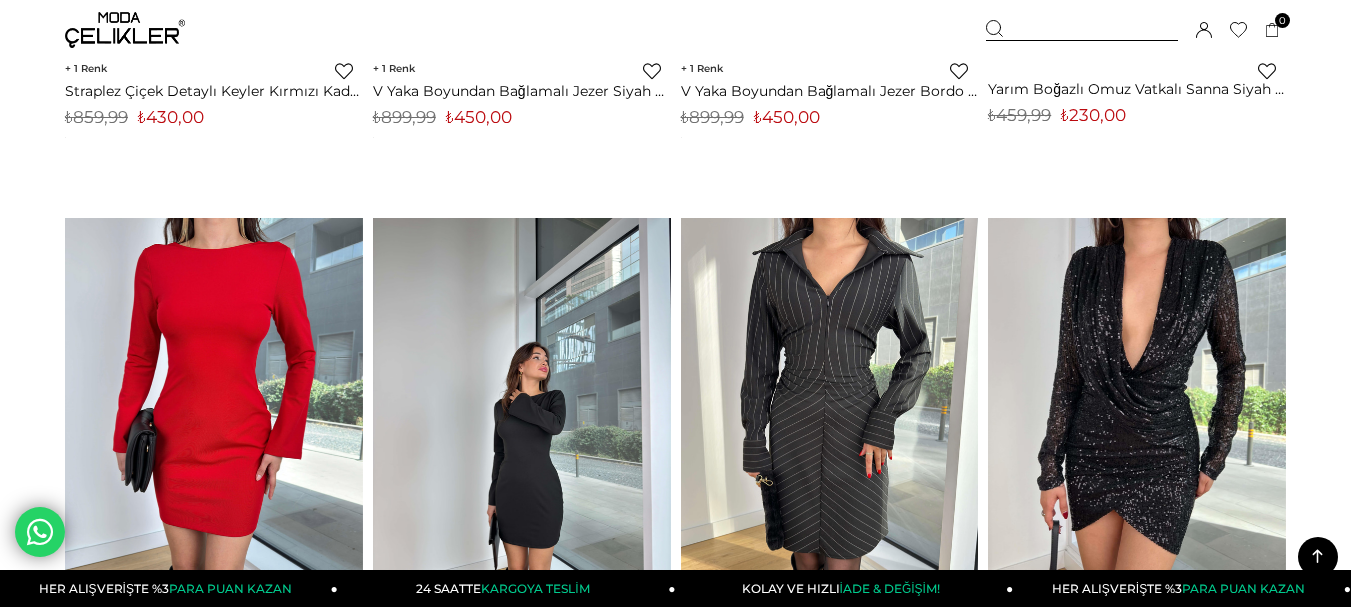 scroll, scrollTop: 3474, scrollLeft: 0, axis: vertical 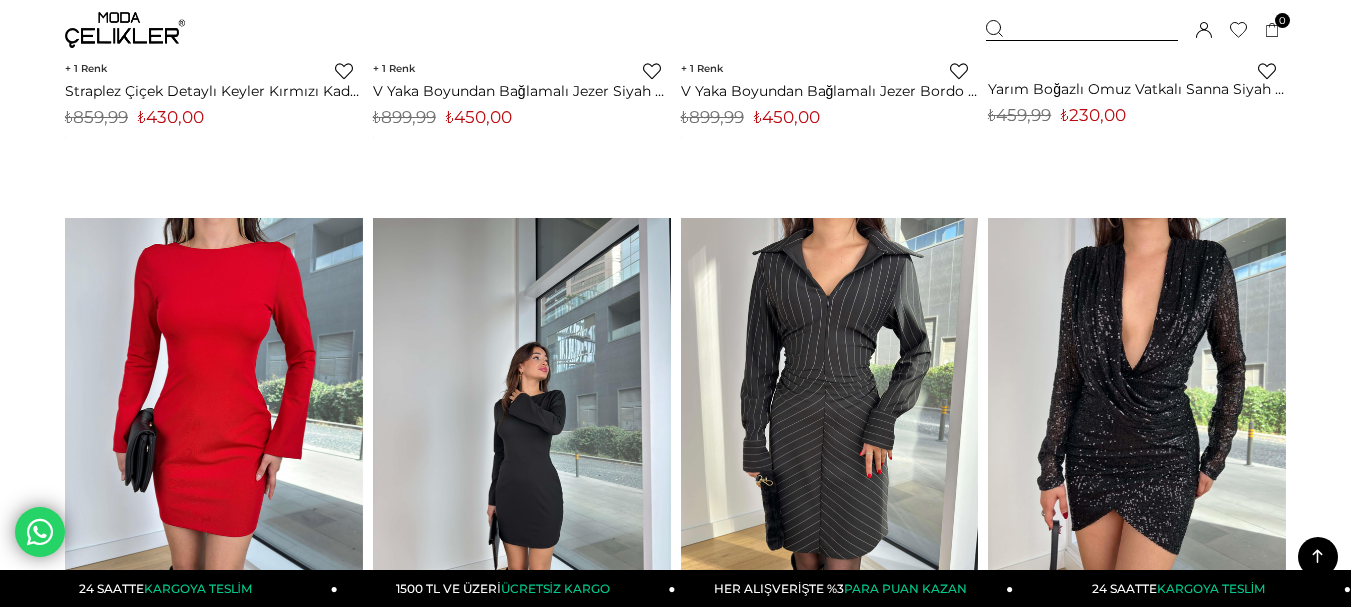 drag, startPoint x: 0, startPoint y: 0, endPoint x: 1123, endPoint y: 393, distance: 1189.7806 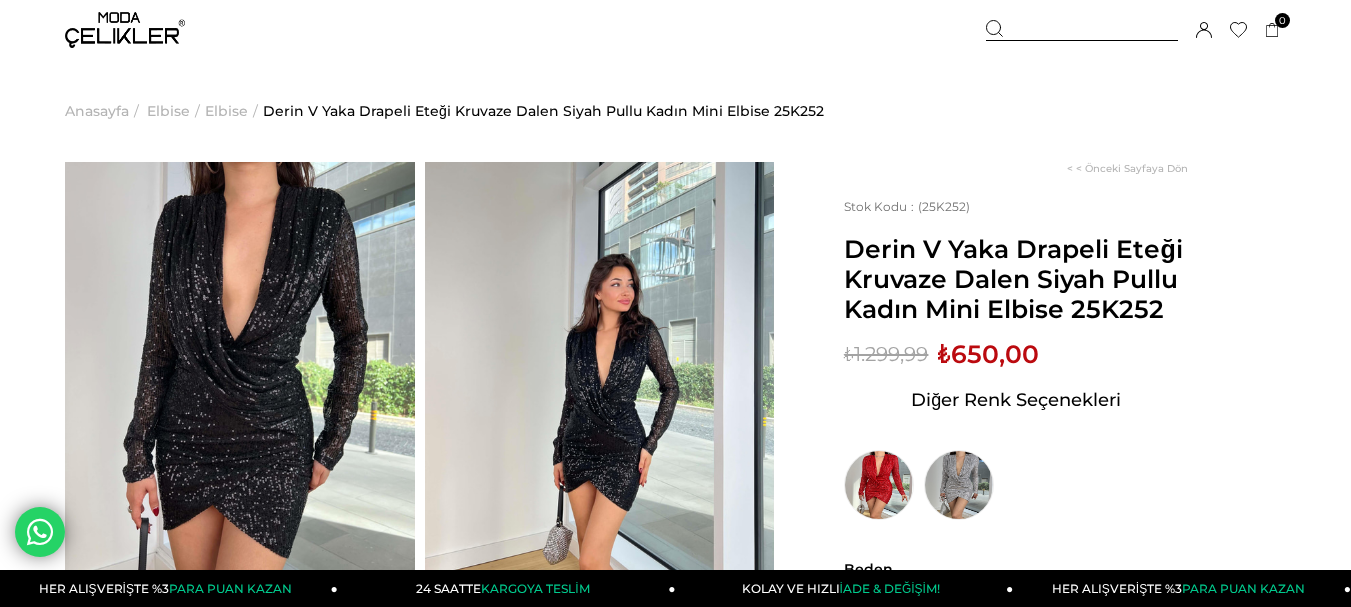 scroll, scrollTop: 0, scrollLeft: 0, axis: both 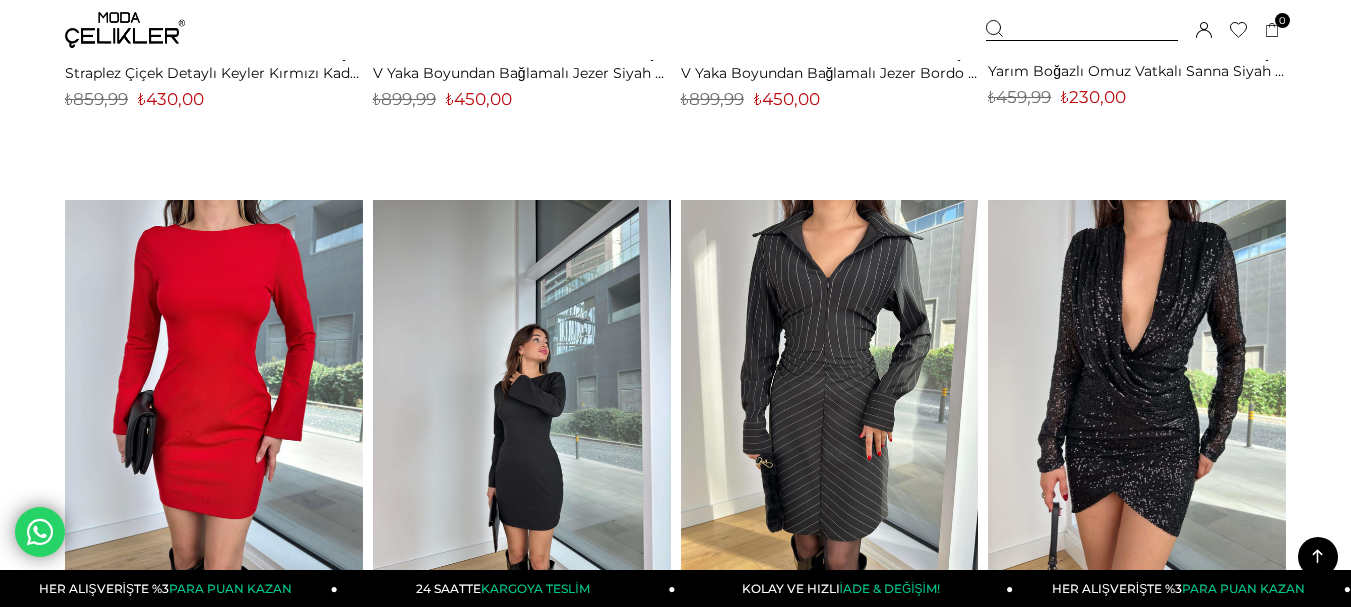 click on "Menü
Üye Girişi
Üye Ol
Hesabım
Çıkış Yap
Sepetim
Favorilerim
Yardım
Sepetim
0
Ürün
Sepetinizde ürün bulunmamaktadır.
Genel Toplam :
Sepetim
SİPARİŞİ TAMAMLA
Üye Girişi
Üye Ol
Google İle Bağlan
Anasayfa
***" at bounding box center (675, 2547) 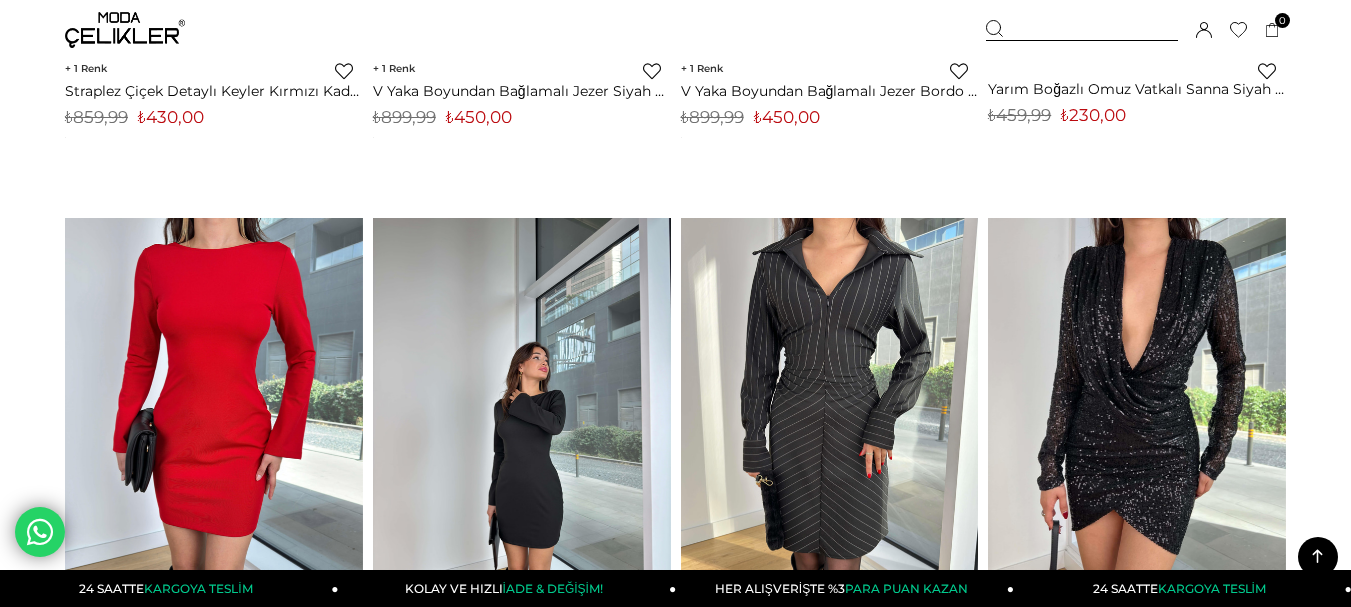 scroll, scrollTop: 3449, scrollLeft: 0, axis: vertical 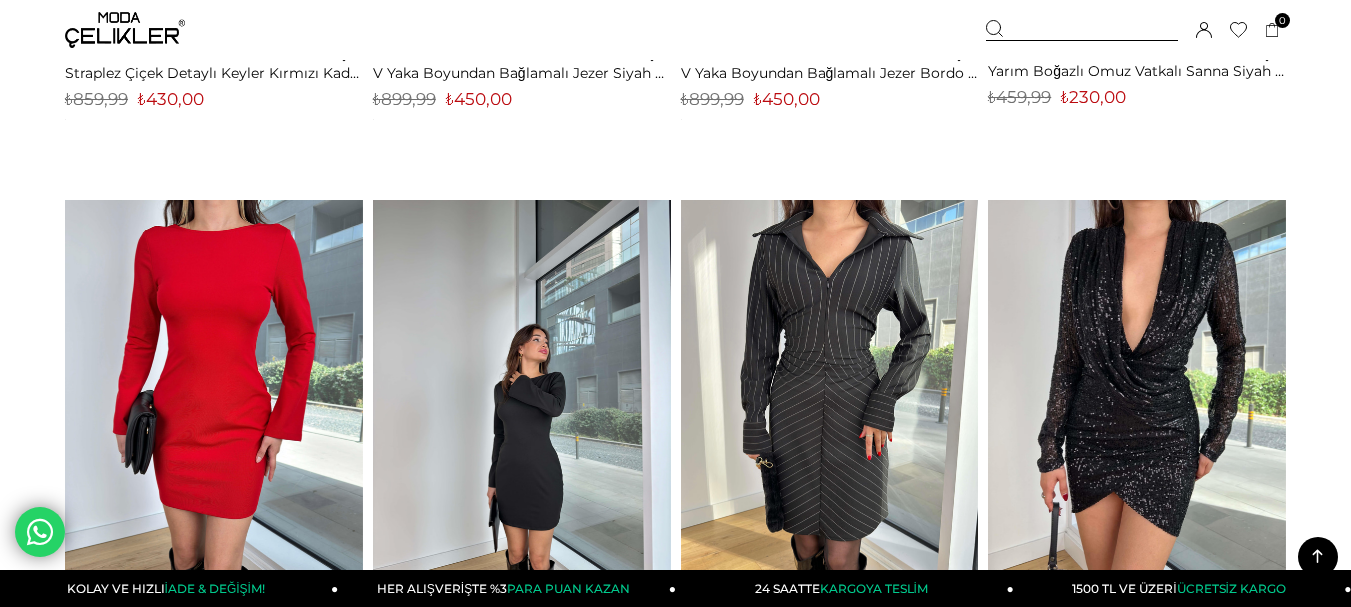 click on "Menü
Üye Girişi
Üye Ol
Hesabım
Çıkış Yap
Sepetim
Favorilerim
Yardım
Sepetim
0
Ürün
Sepetinizde ürün bulunmamaktadır.
Genel Toplam :
Sepetim
SİPARİŞİ TAMAMLA
Üye Girişi
Üye Ol
Google İle Bağlan
Anasayfa
***" at bounding box center [675, 2547] 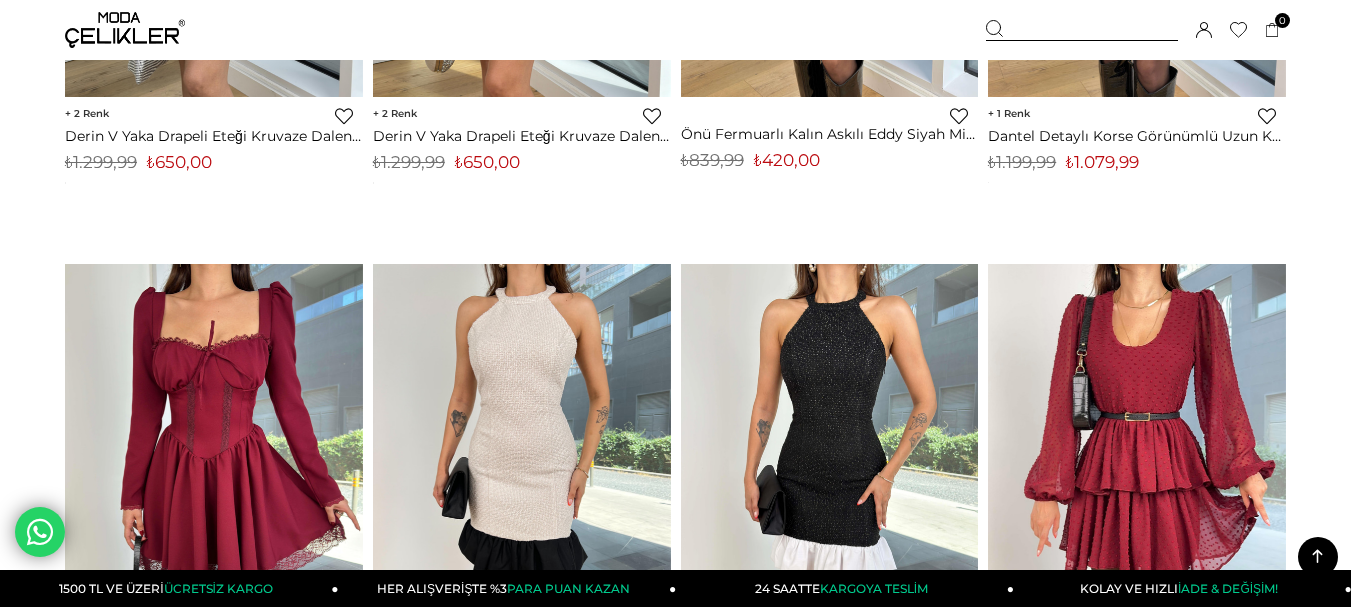 scroll, scrollTop: 5042, scrollLeft: 0, axis: vertical 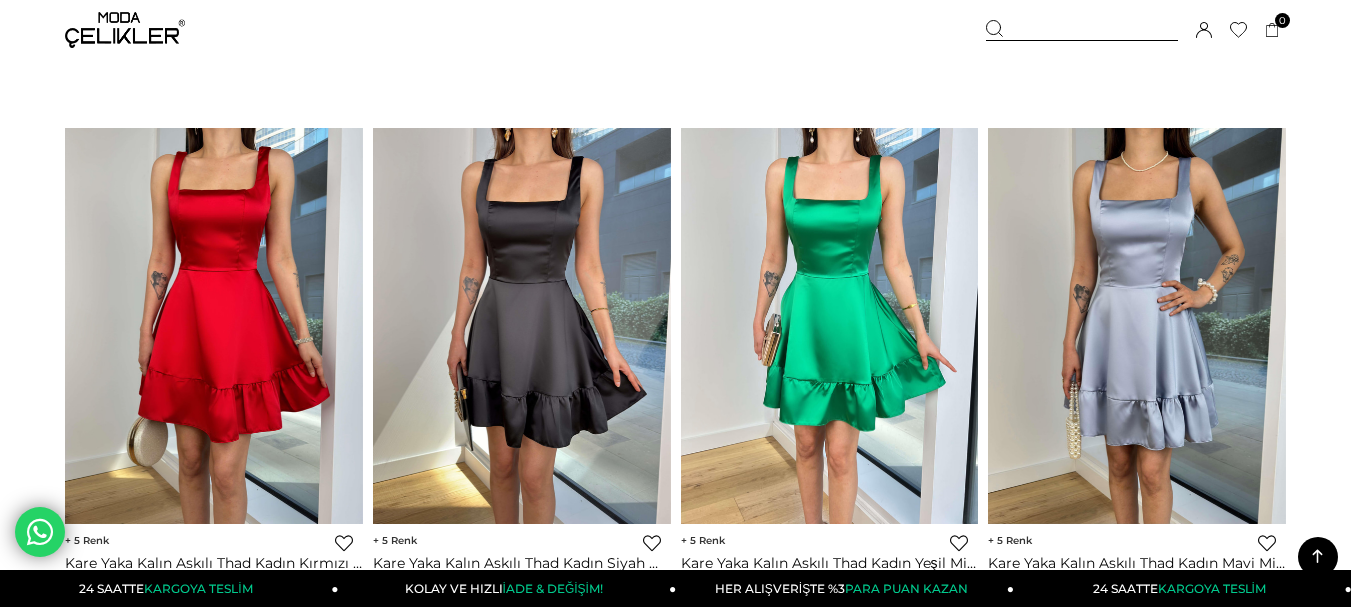 click at bounding box center [522, 326] 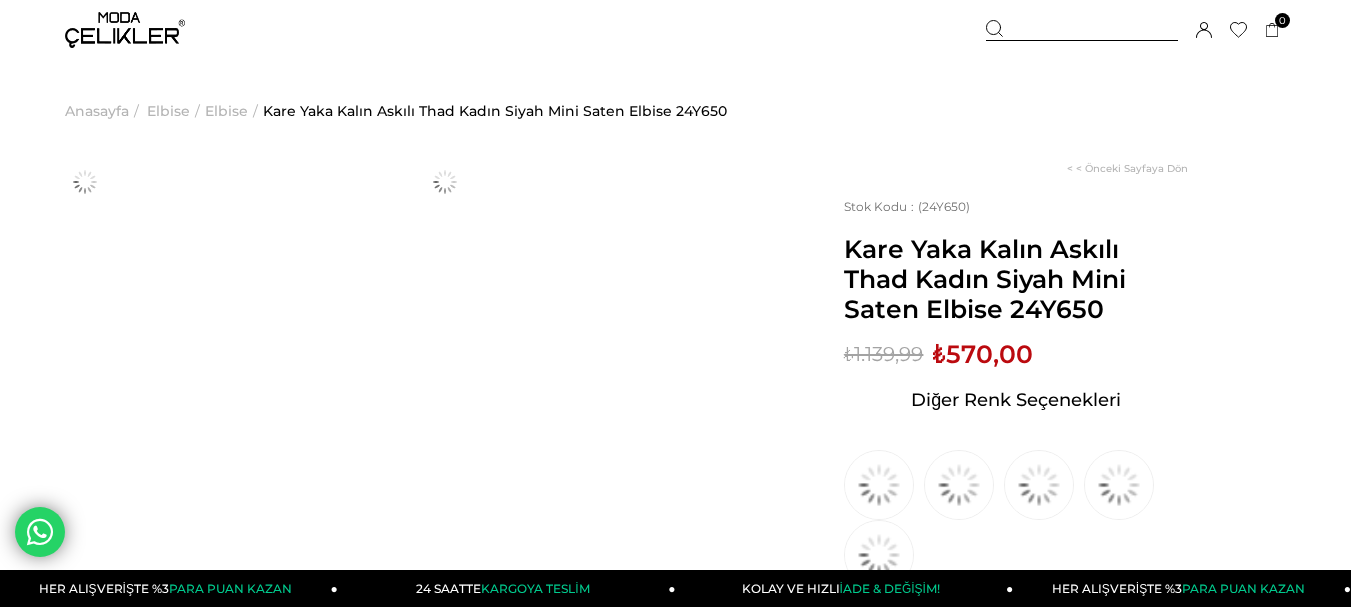 scroll, scrollTop: 0, scrollLeft: 0, axis: both 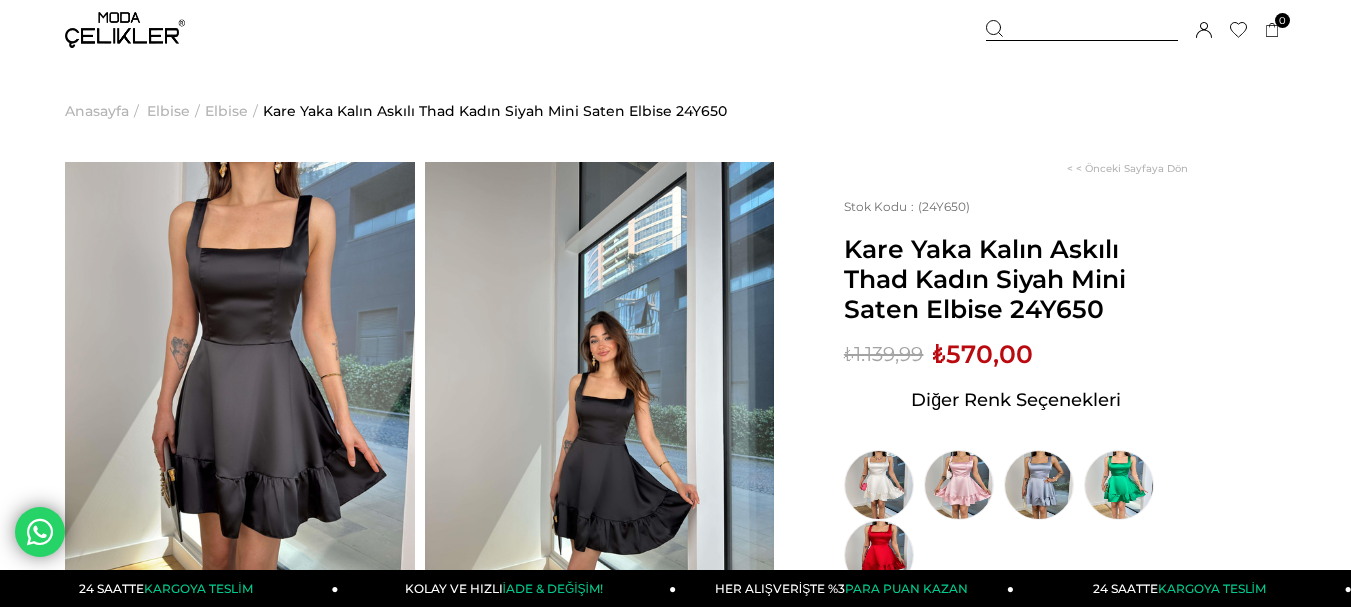 click on "Menü
Üye Girişi
Üye Ol
Hesabım
Çıkış Yap
Sepetim
Favorilerim
Yardım
Sepetim
0
Ürün
Sepetinizde ürün bulunmamaktadır.
Genel Toplam :
Sepetim
SİPARİŞİ TAMAMLA
Üye Girişi
Üye Ol
Google İle Bağlan
Anasayfa
İletişim" at bounding box center [675, 30] 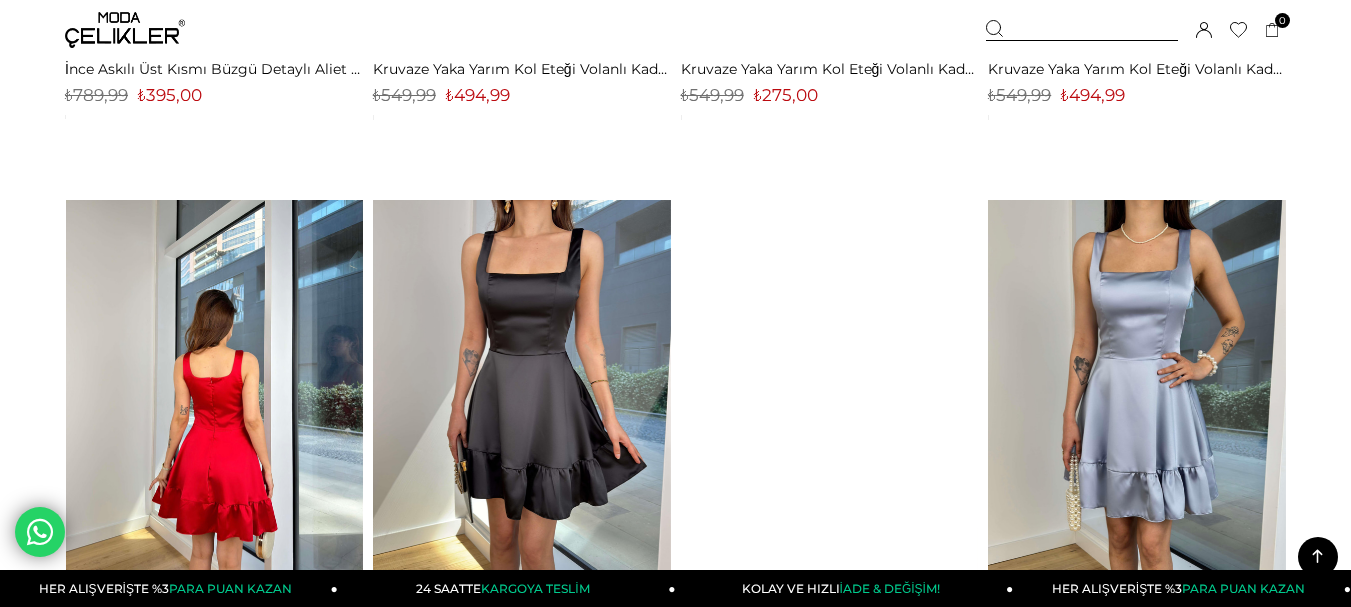 scroll, scrollTop: 7402, scrollLeft: 0, axis: vertical 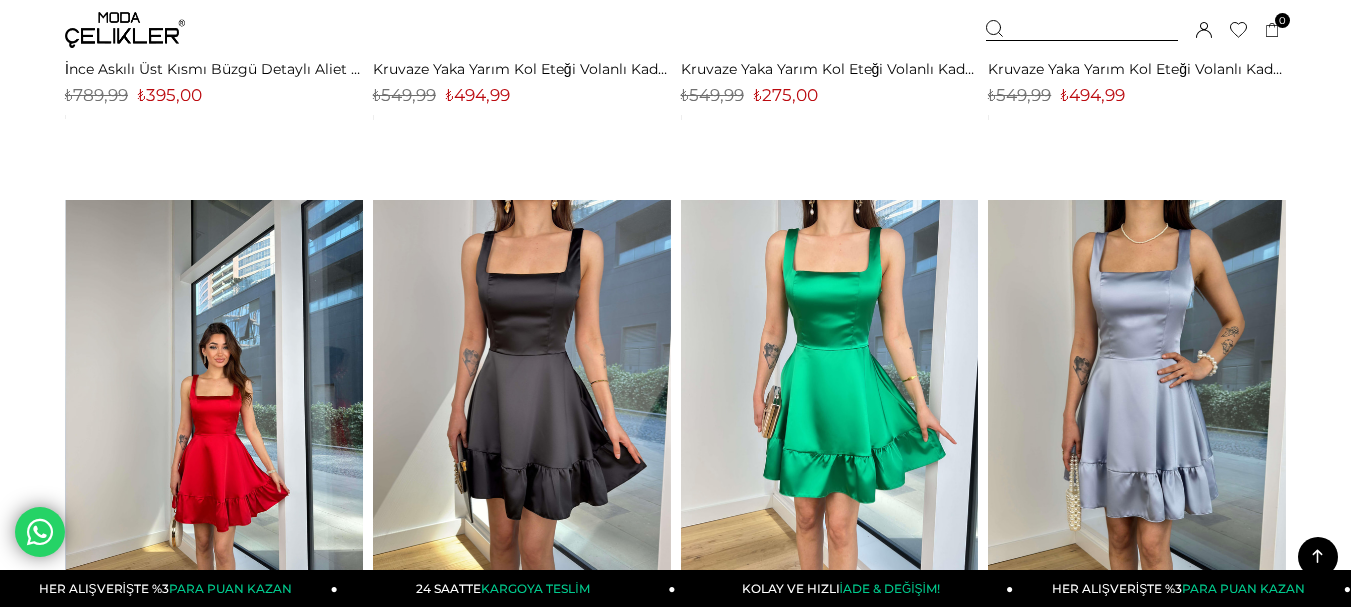 click at bounding box center [215, 398] 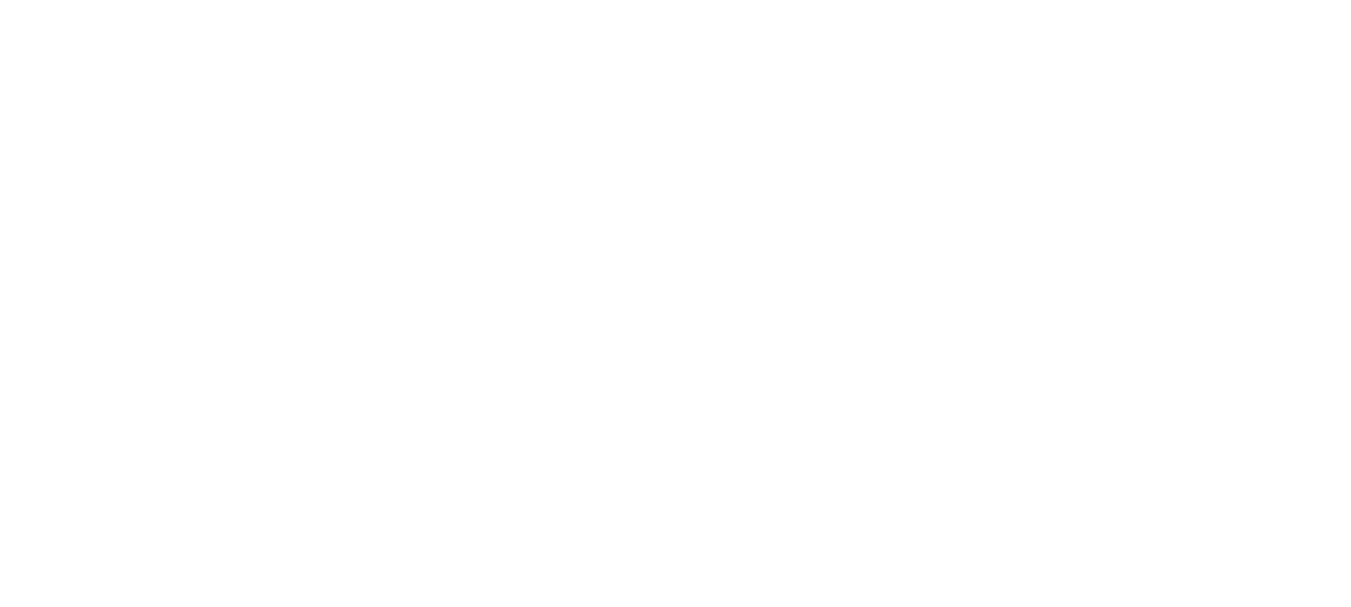 scroll, scrollTop: 0, scrollLeft: 0, axis: both 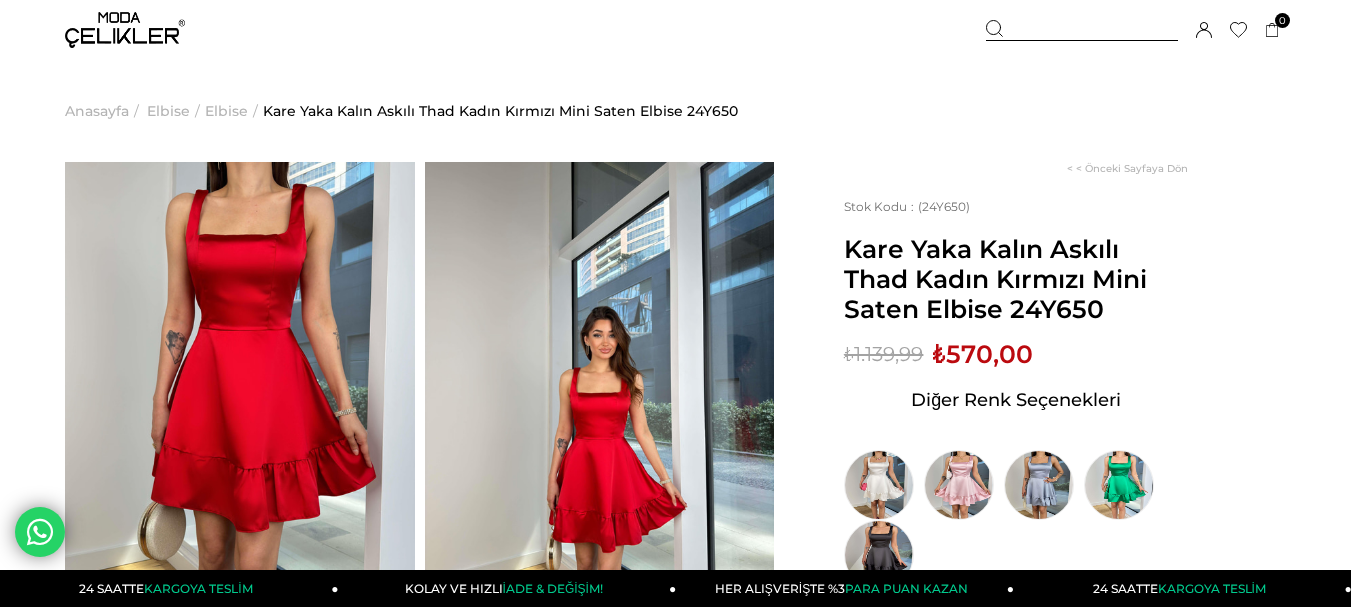 click on "Menü
Üye Girişi
Üye Ol
Hesabım
Çıkış Yap
Sepetim
Favorilerim
Yardım
Sepetim
0
Ürün
Sepetinizde ürün bulunmamaktadır.
Genel Toplam :
Sepetim
SİPARİŞİ TAMAMLA
Üye Girişi
Üye Ol
Google İle Bağlan
Anasayfa" at bounding box center [675, 1039] 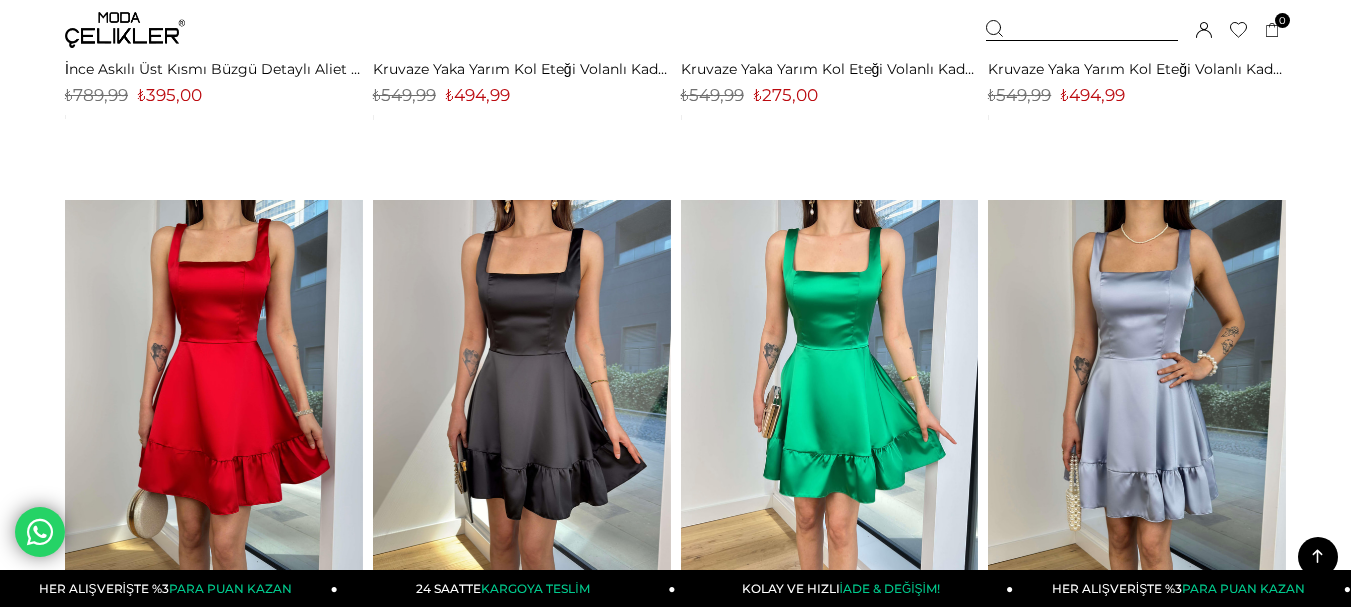 scroll, scrollTop: 0, scrollLeft: 0, axis: both 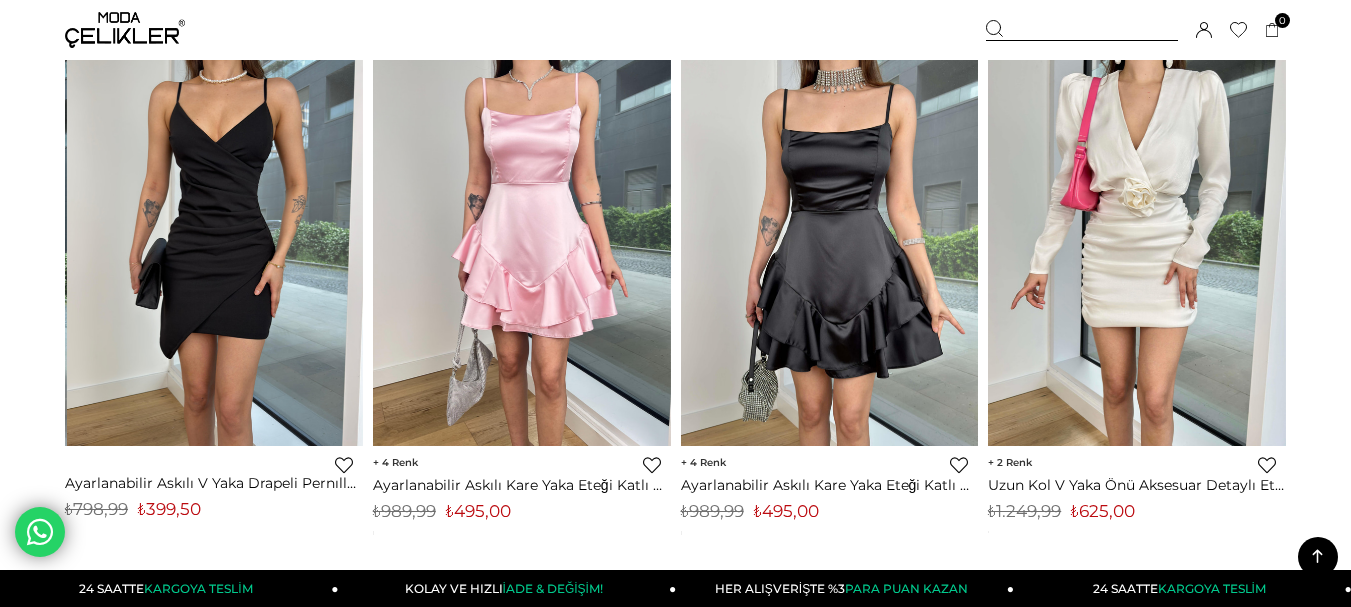 click at bounding box center [215, 248] 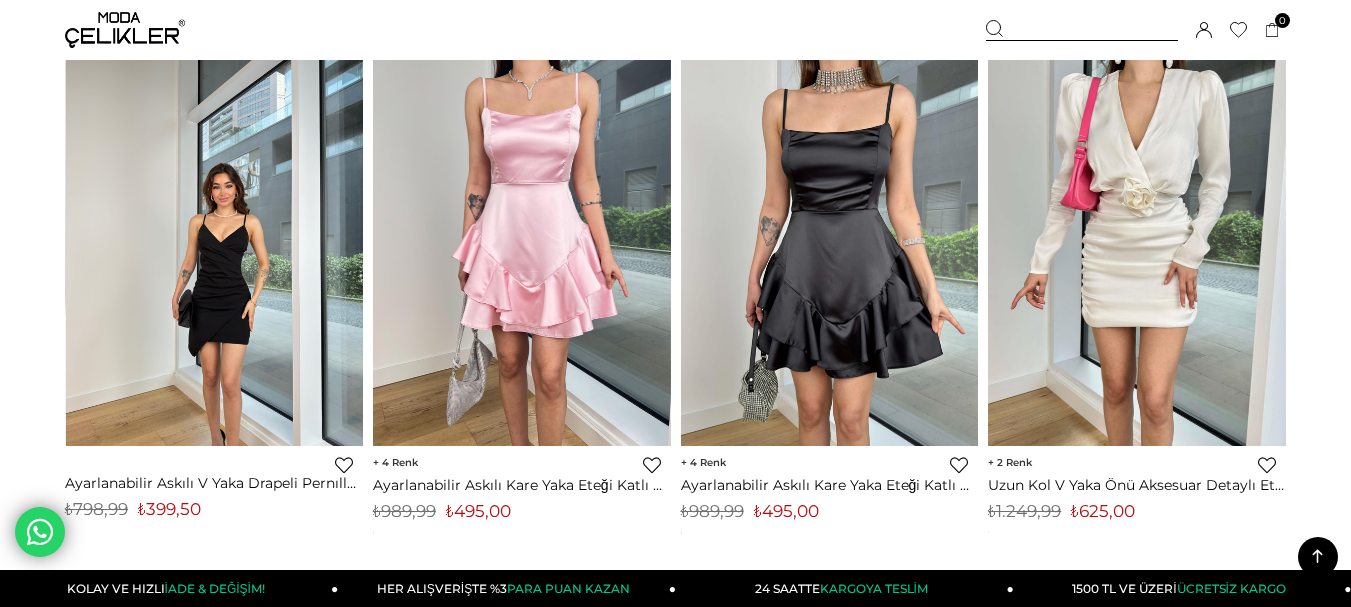 click at bounding box center (215, 248) 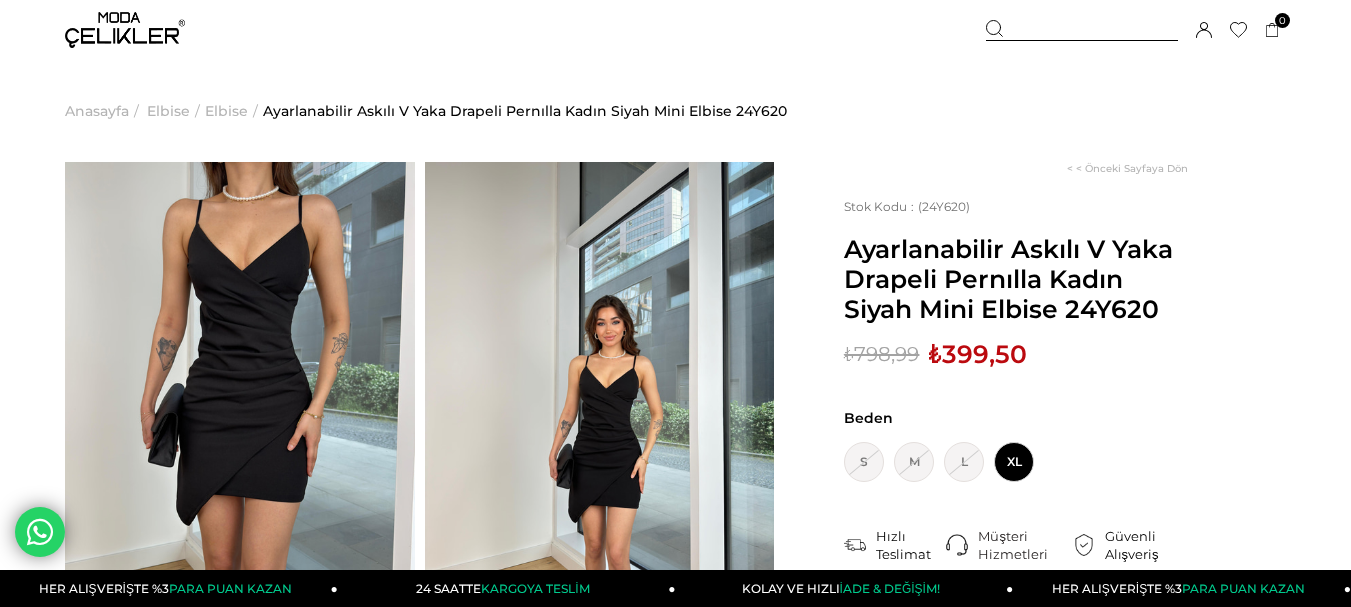scroll, scrollTop: 0, scrollLeft: 0, axis: both 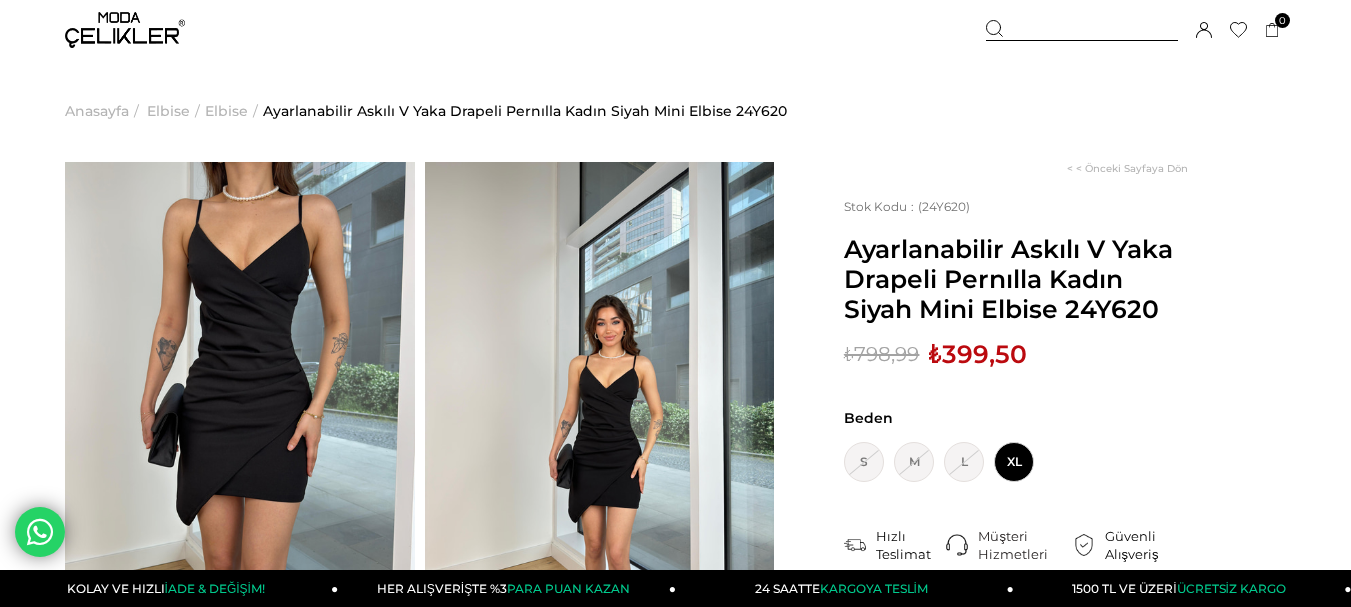 click on "Menü
Üye Girişi
Üye Ol
Hesabım
Çıkış Yap
Sepetim
Favorilerim
Yardım
Sepetim
0
Ürün
Sepetinizde ürün bulunmamaktadır.
Genel Toplam :
Sepetim
SİPARİŞİ TAMAMLA
Üye Girişi
Üye Ol
Google İle Bağlan
Anasayfa" at bounding box center (675, 1002) 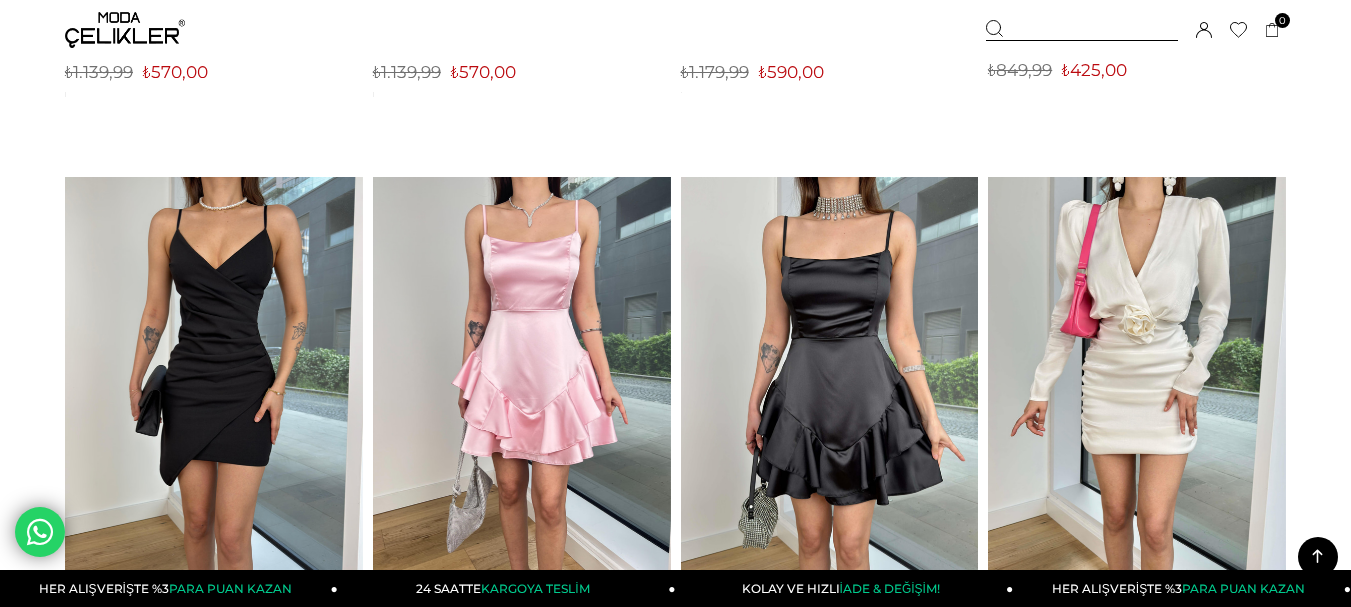 scroll, scrollTop: 8557, scrollLeft: 0, axis: vertical 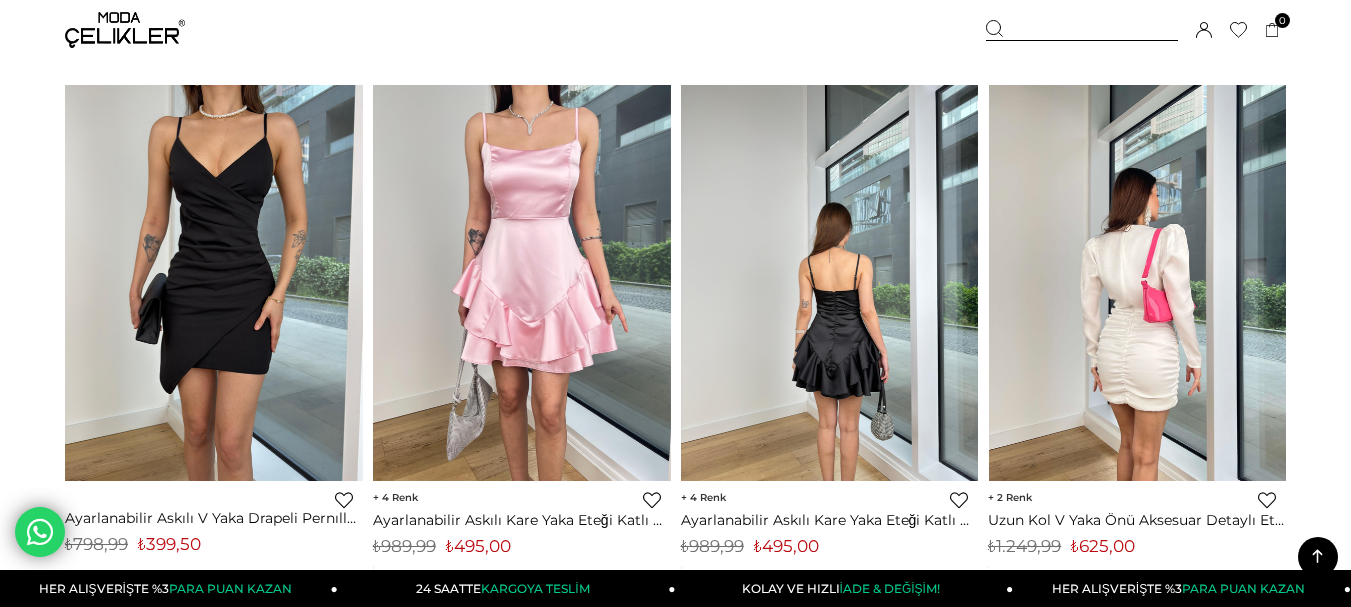 click at bounding box center (533, 283) 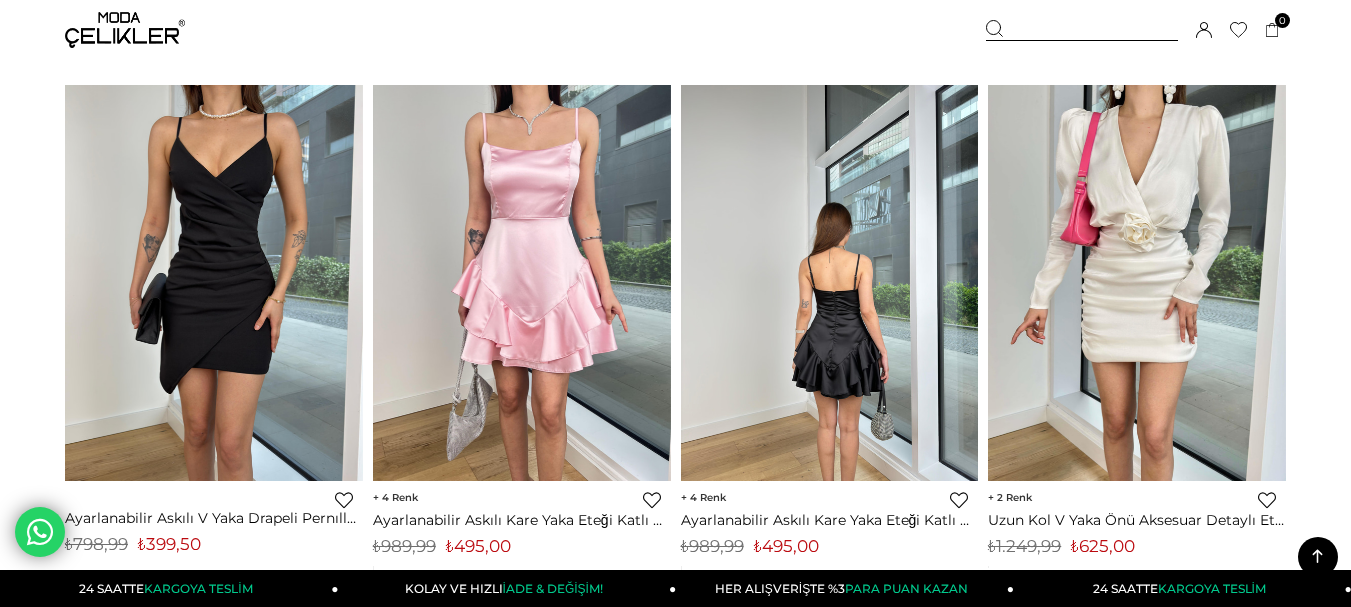 scroll, scrollTop: 8534, scrollLeft: 0, axis: vertical 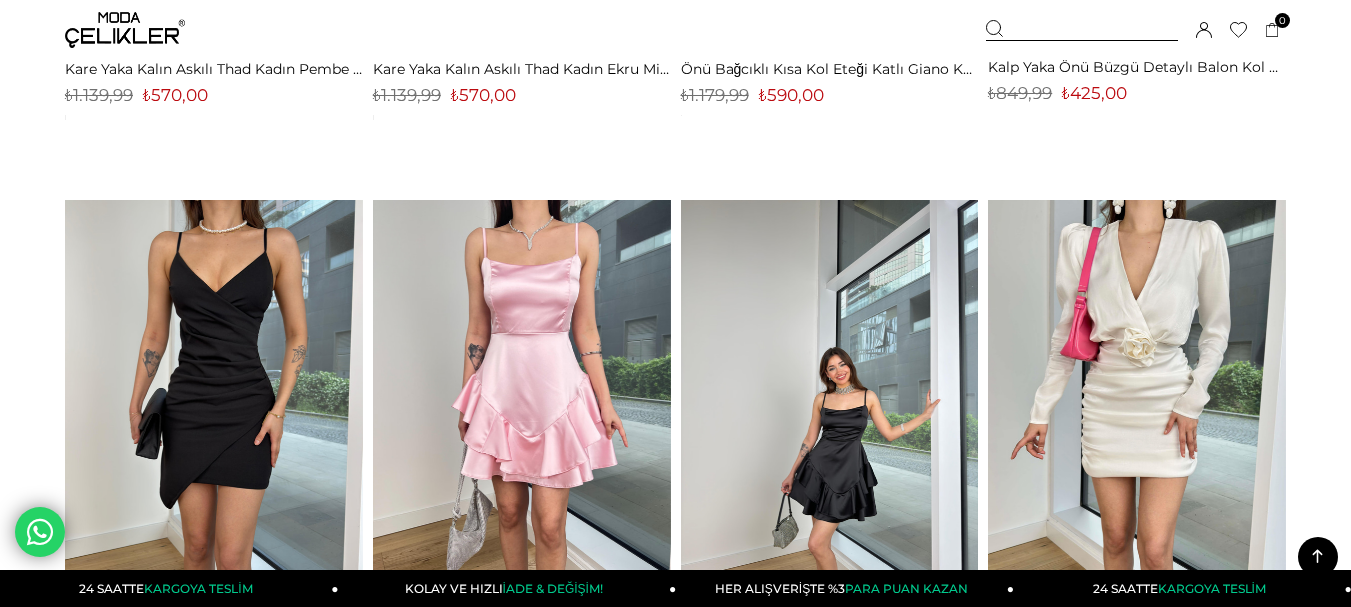 click at bounding box center [831, 398] 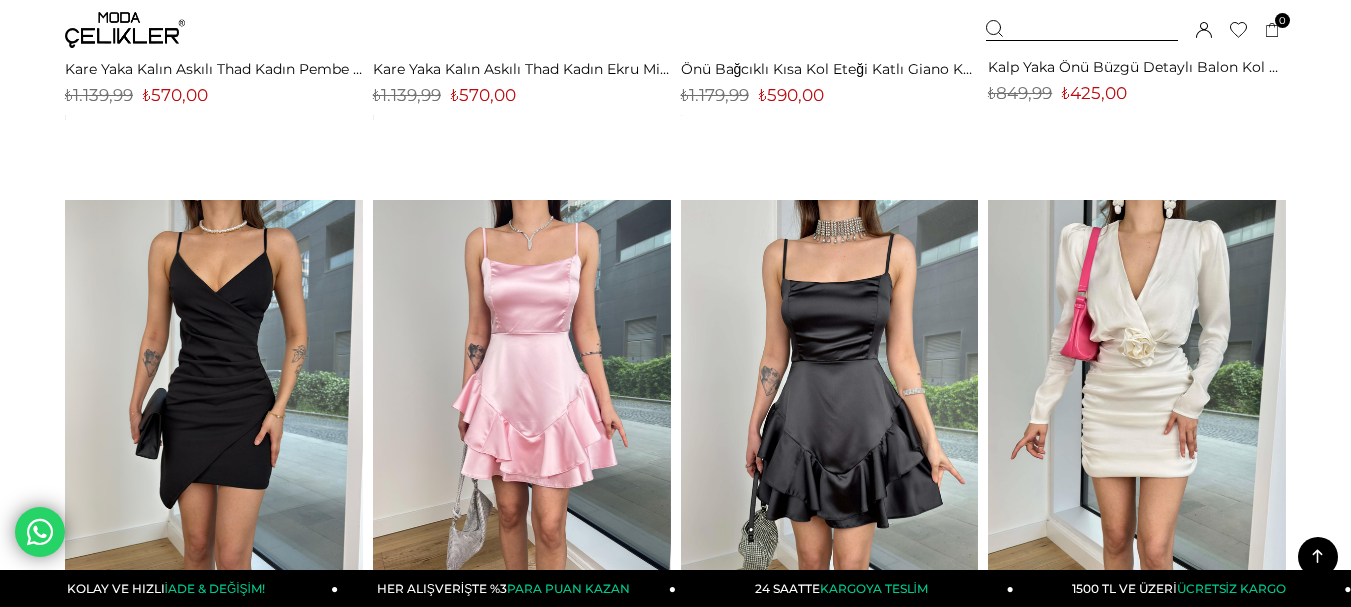 scroll, scrollTop: 9065, scrollLeft: 0, axis: vertical 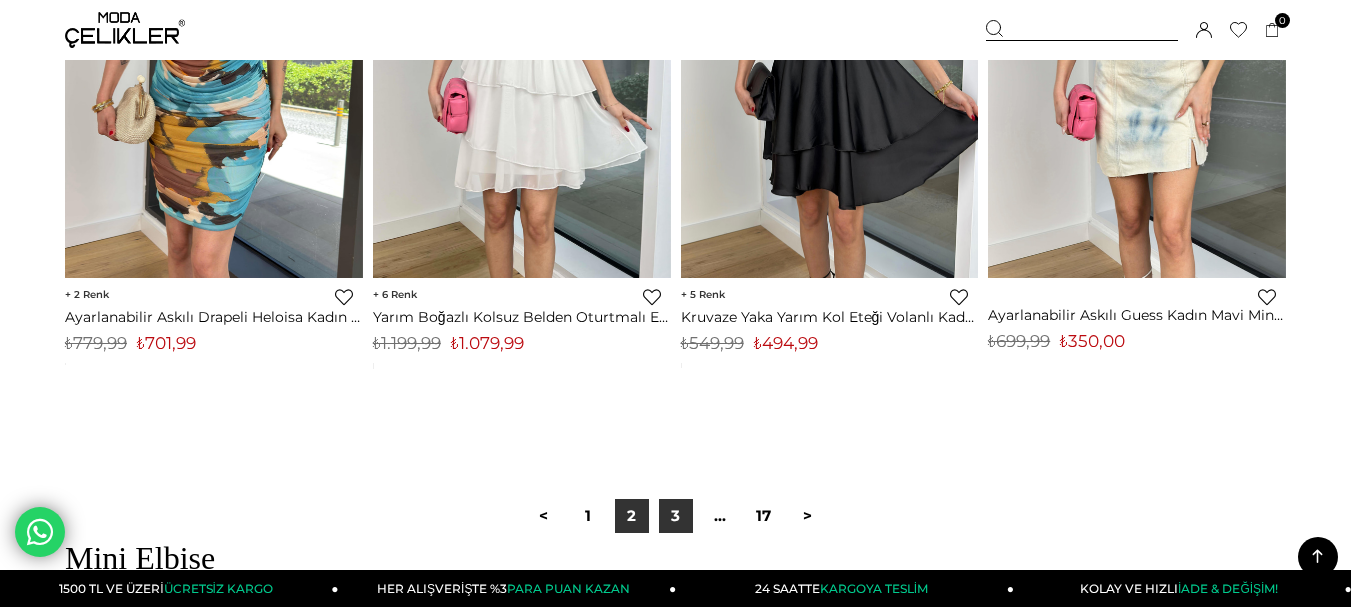 click on "3" at bounding box center (676, 516) 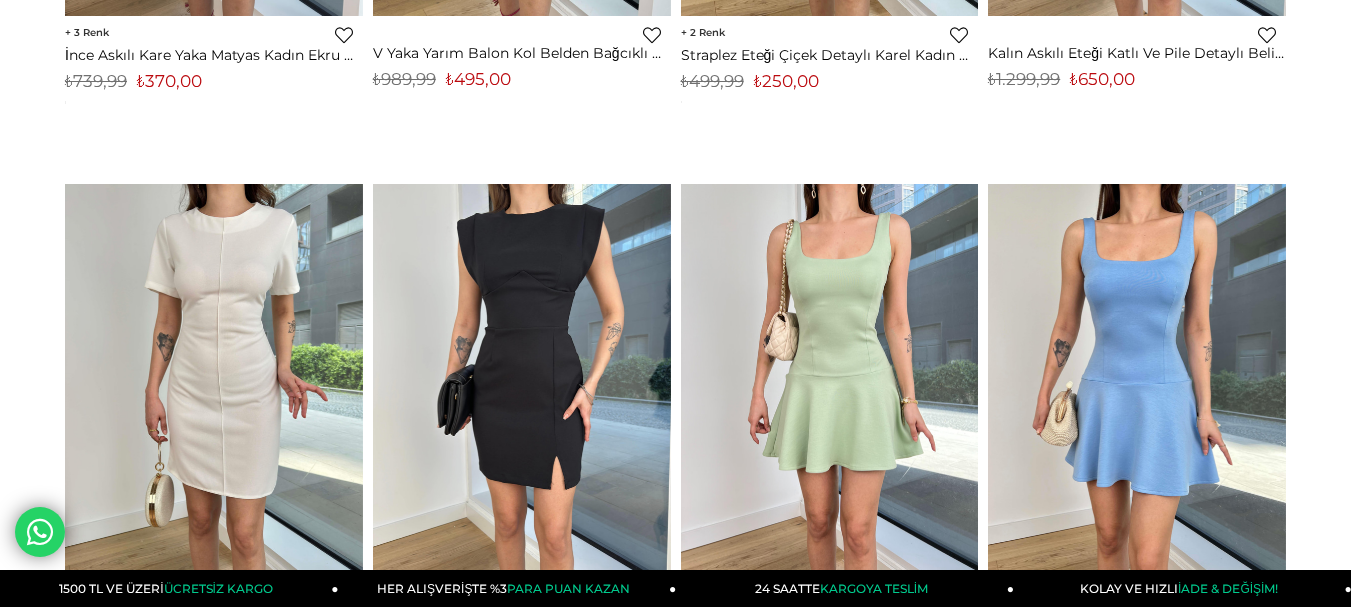 scroll, scrollTop: 0, scrollLeft: 0, axis: both 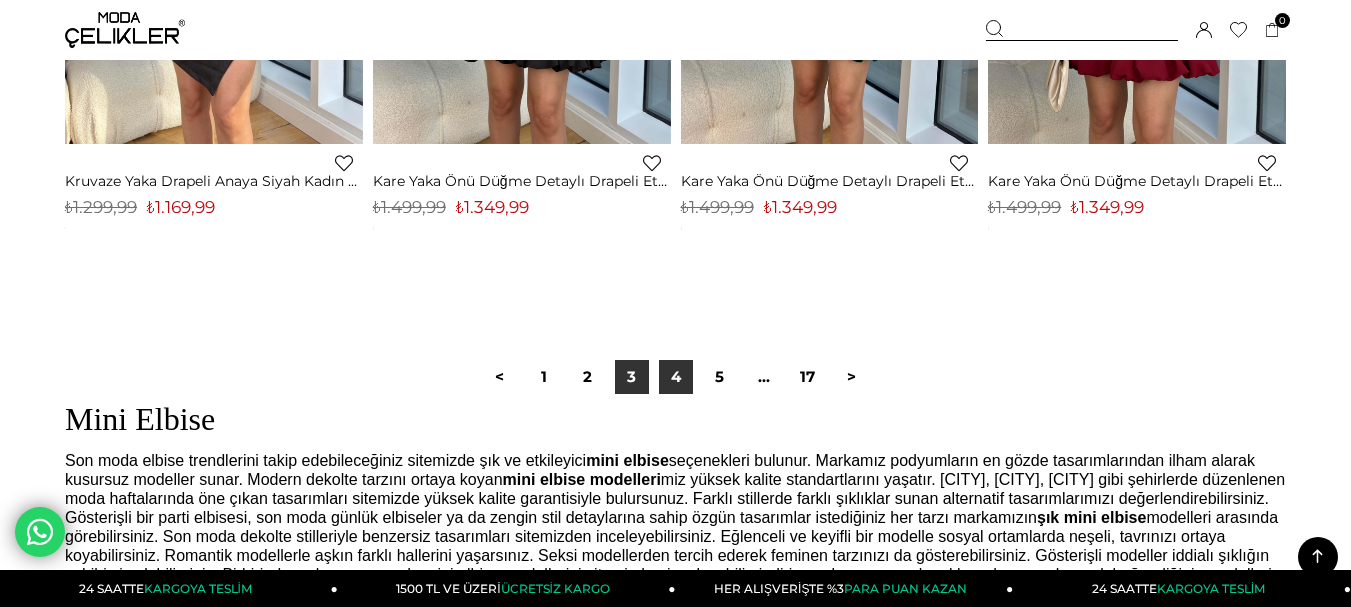 click on "4" at bounding box center [676, 377] 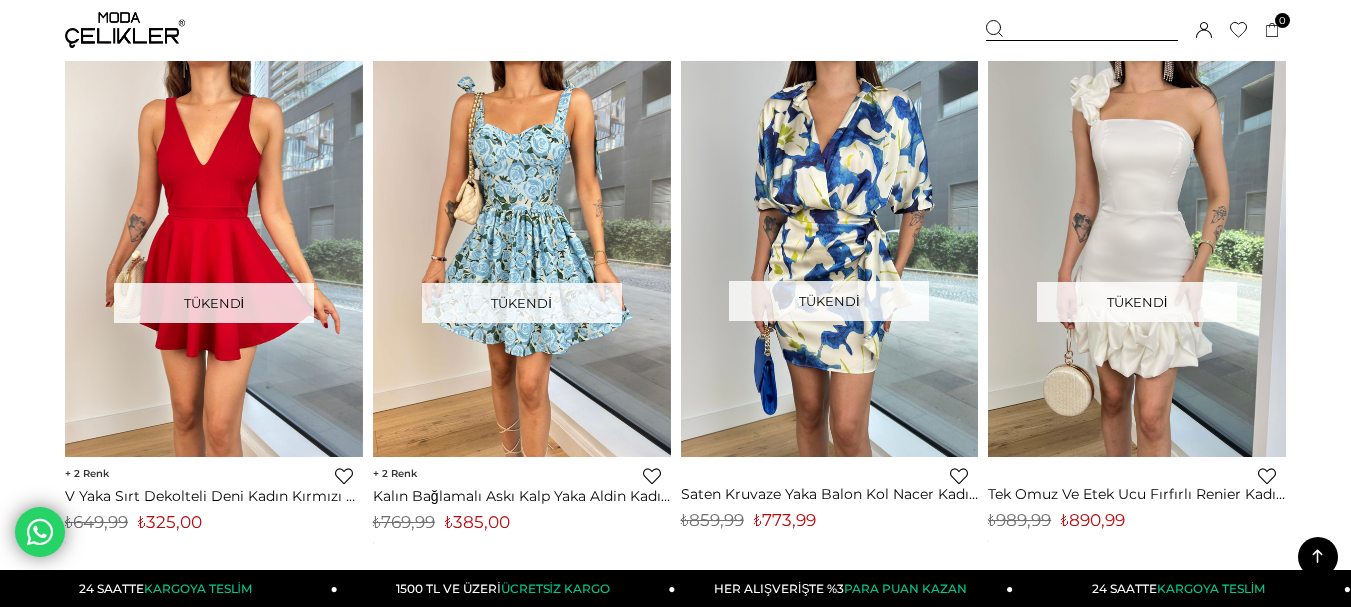 scroll, scrollTop: 11441, scrollLeft: 0, axis: vertical 